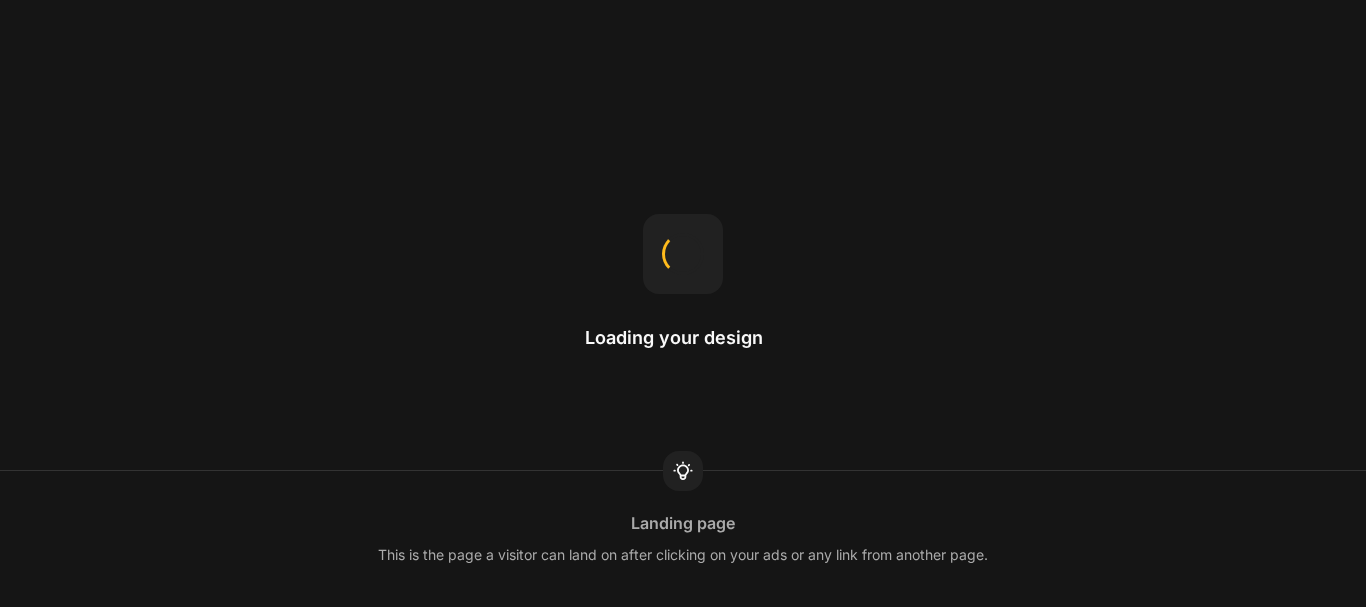 scroll, scrollTop: 0, scrollLeft: 0, axis: both 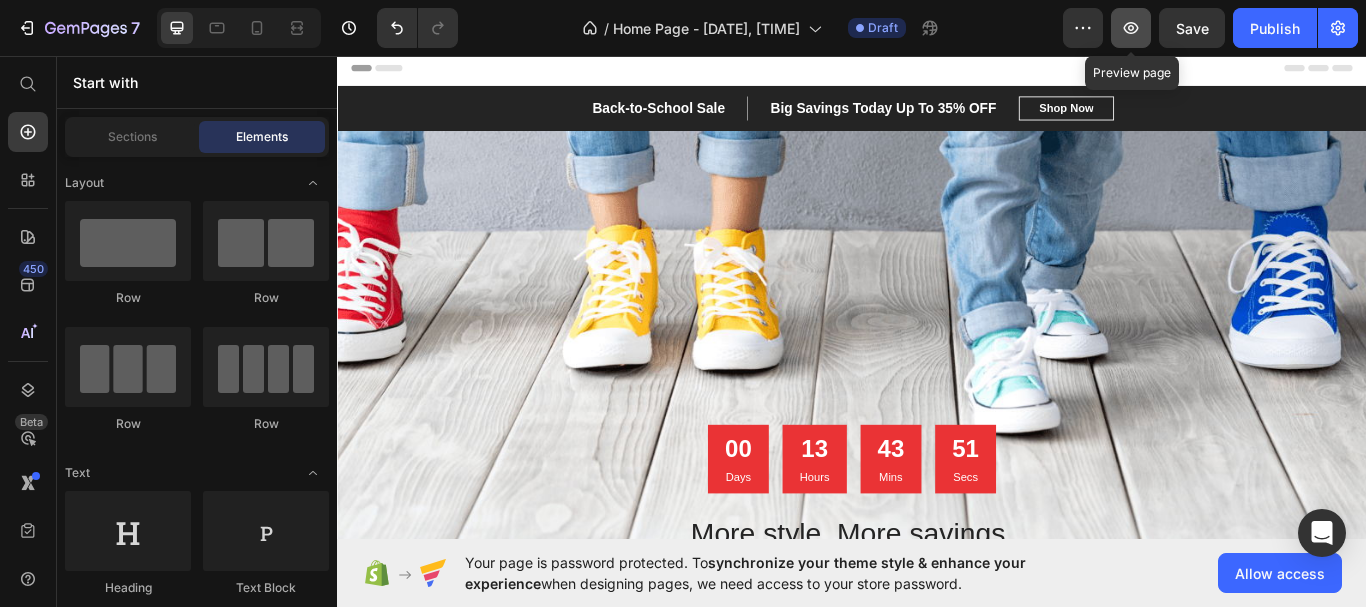 click 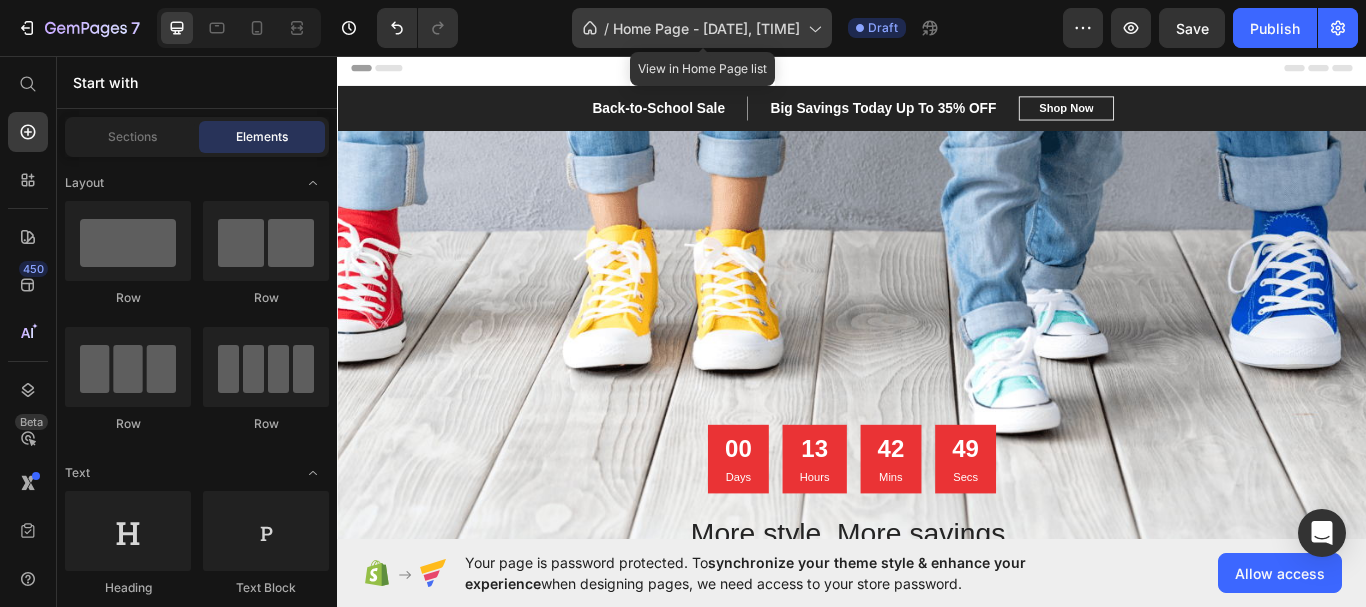 type 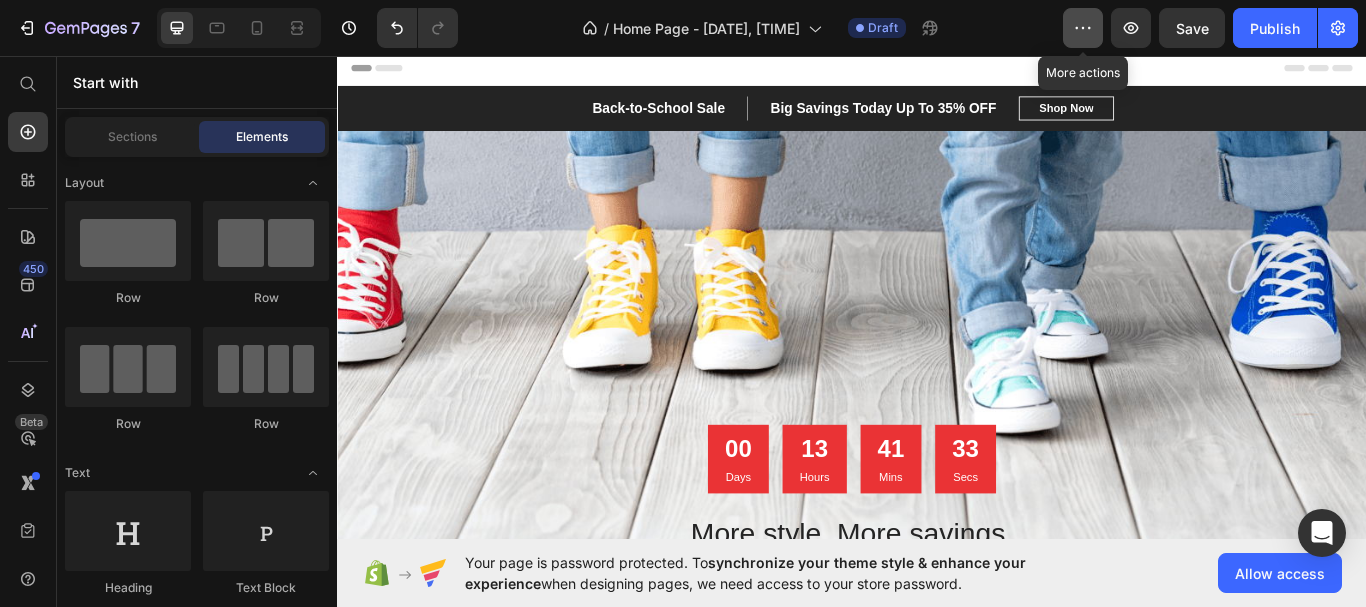 click 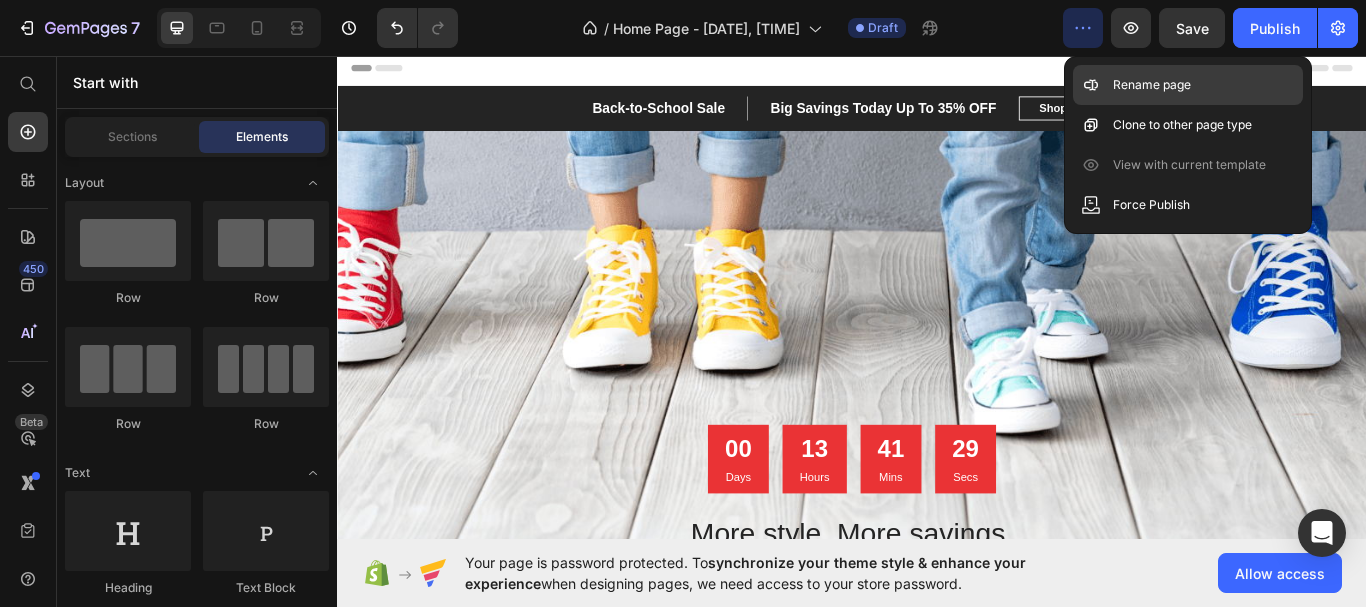 click on "Rename page" at bounding box center (1152, 85) 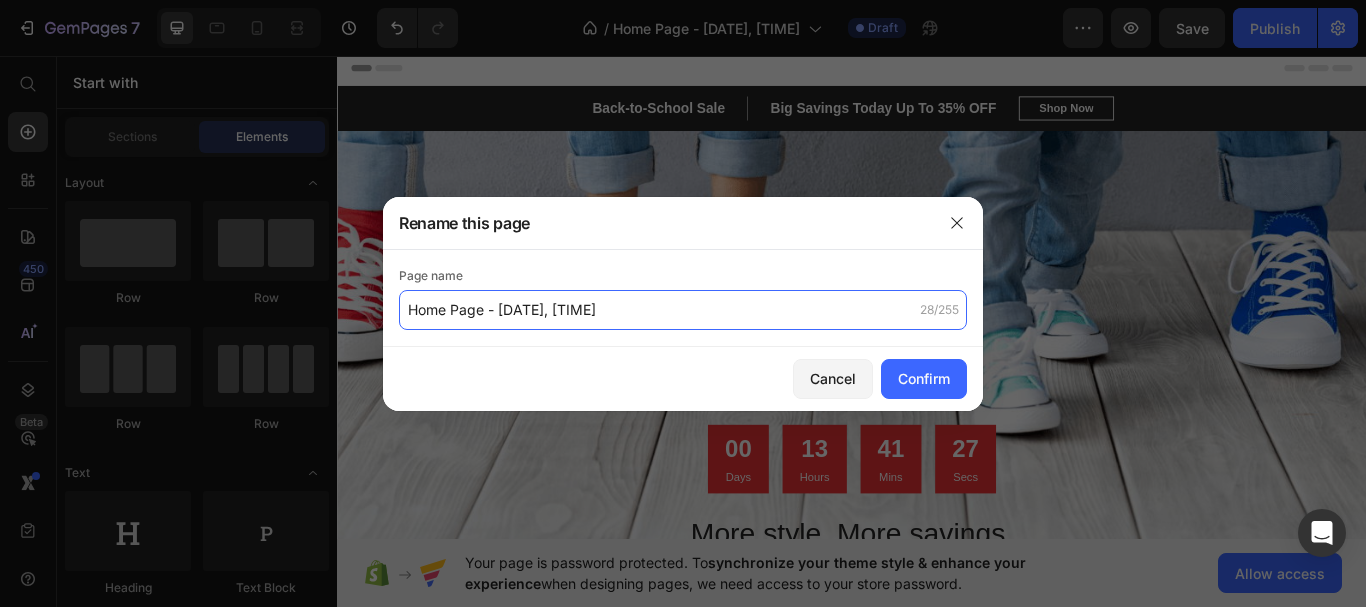 click on "Home Page - [DATE], [TIME]" 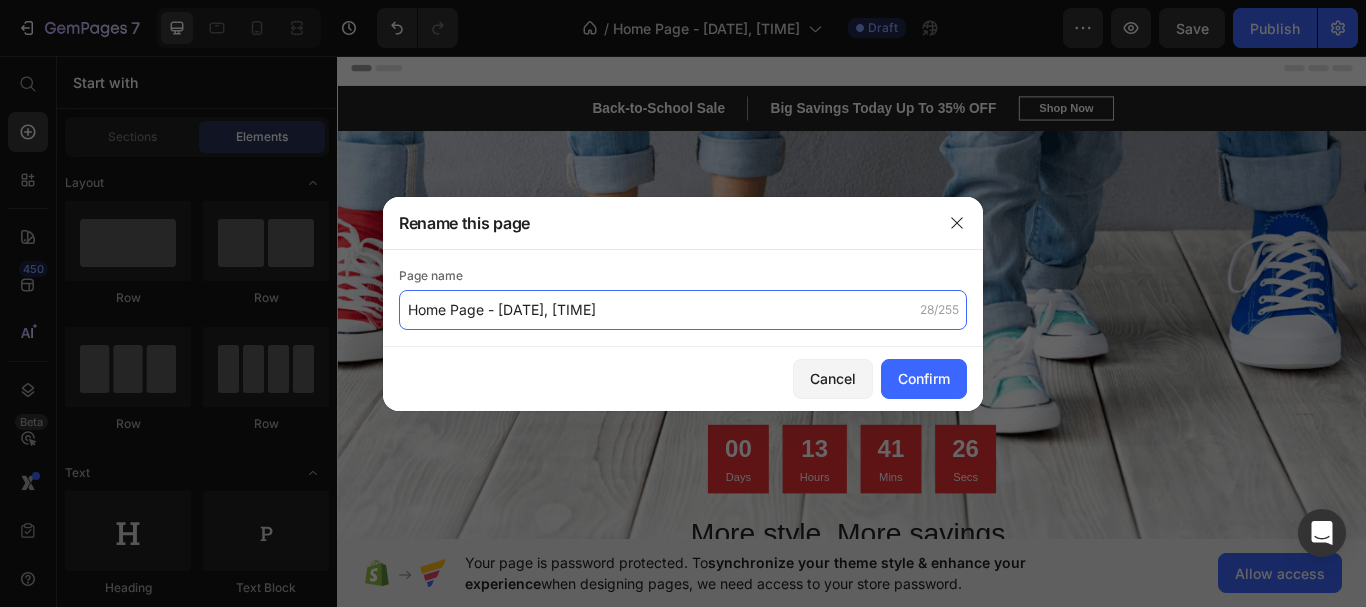 click on "7  Version history  /  Home Page - [DATE], [TIME] Draft Preview  Save   Publish  450 Beta Start with Sections Elements Hero Section Product Detail Brands Trusted Badges Guarantee Product Breakdown How to use Testimonials Compare Bundle FAQs Social Proof Brand Story Product List Collection Blog List Contact Sticky Add to Cart Custom Footer Browse Library 450 Layout
Row
Row
Row
Row Text
Heading
Text Block Button
Button
Button
Sticky Back to top Media
Image" at bounding box center (683, 86) 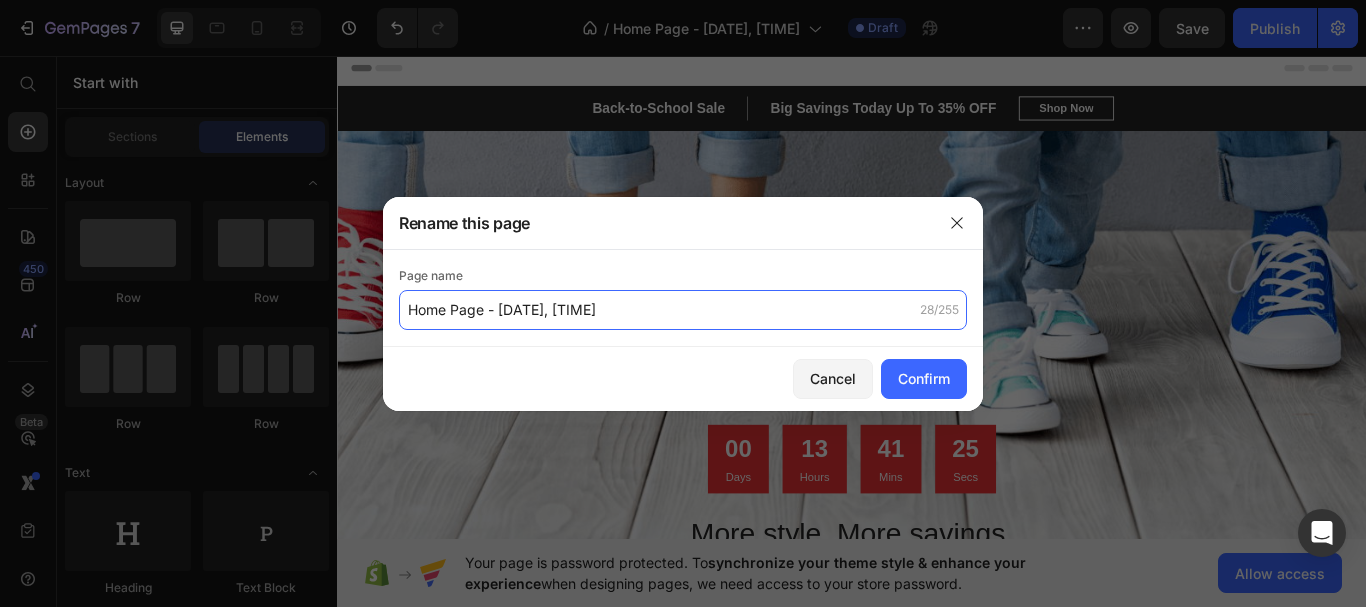 click on "Home Page - [DATE], [TIME]" 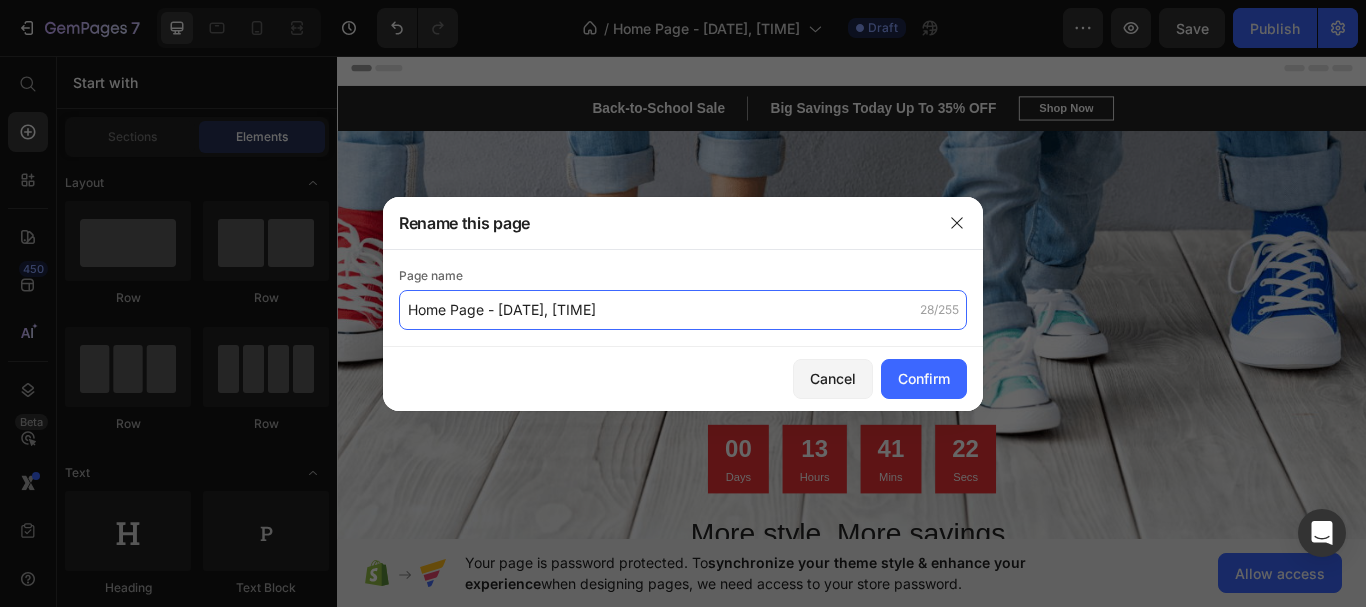 drag, startPoint x: 622, startPoint y: 309, endPoint x: 378, endPoint y: 314, distance: 244.05122 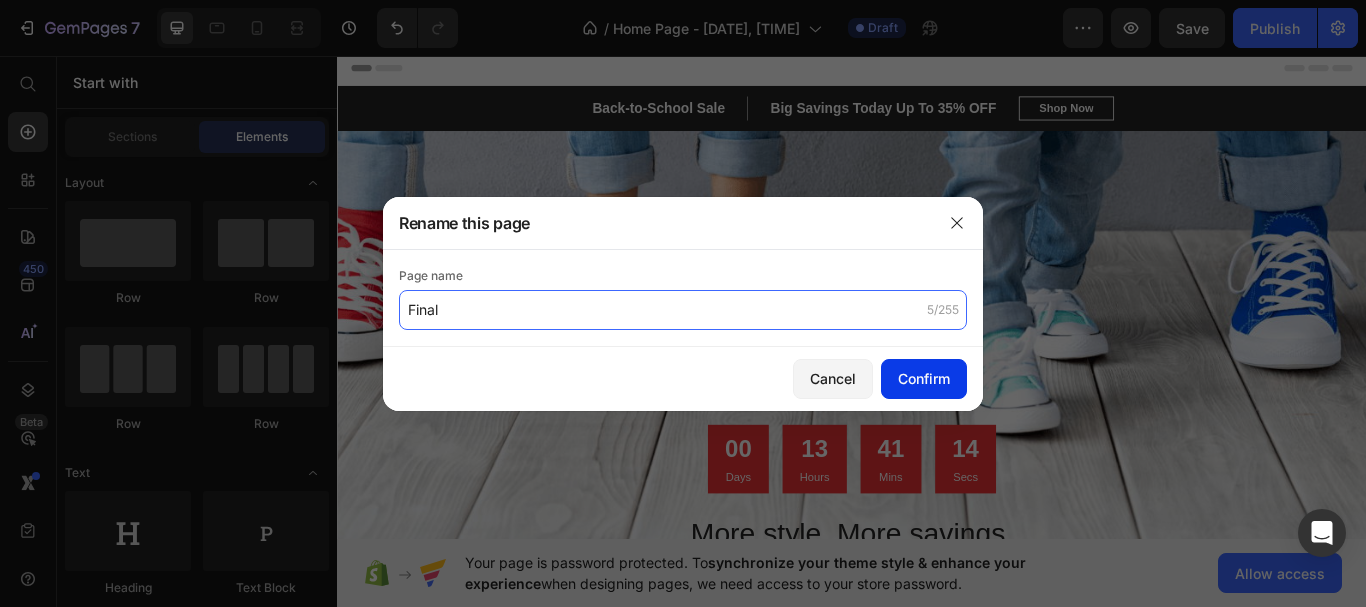 type on "Final" 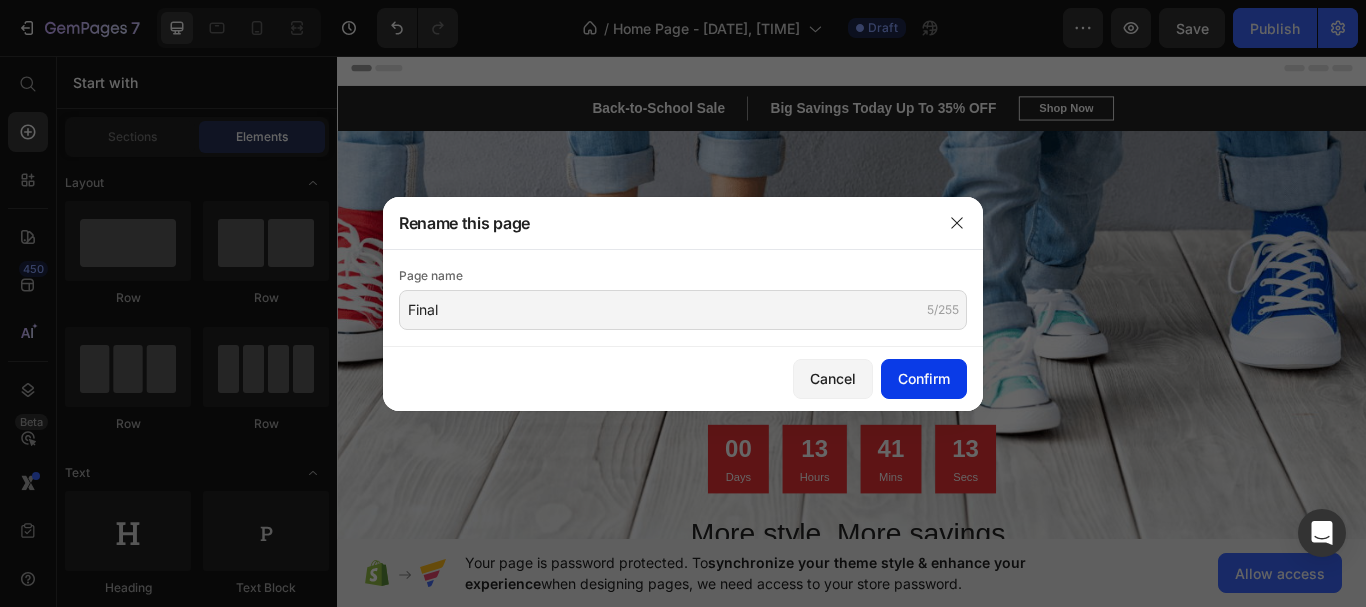 click on "Confirm" at bounding box center (924, 378) 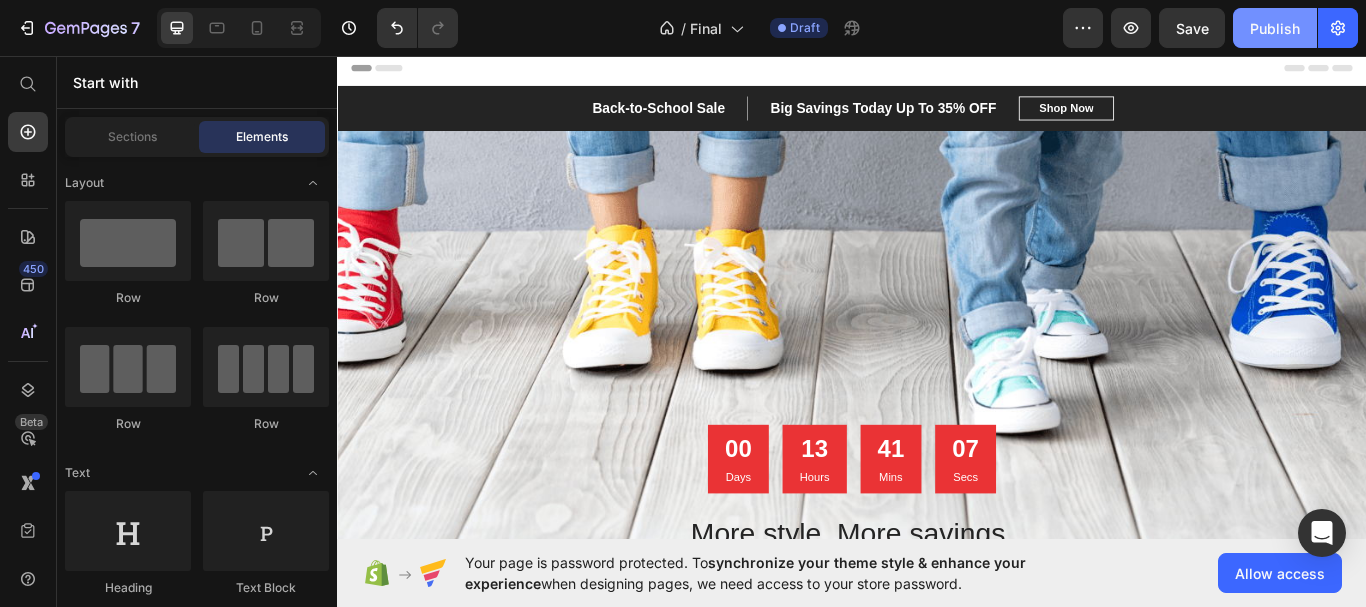 click on "Publish" 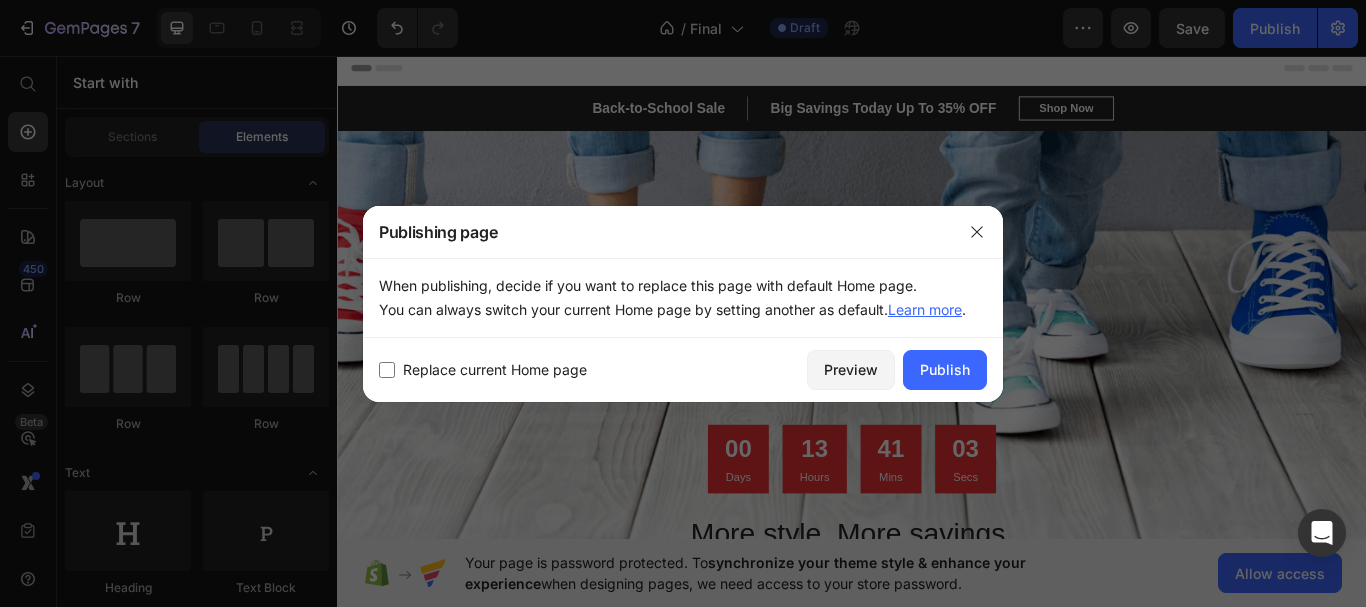 click at bounding box center [387, 370] 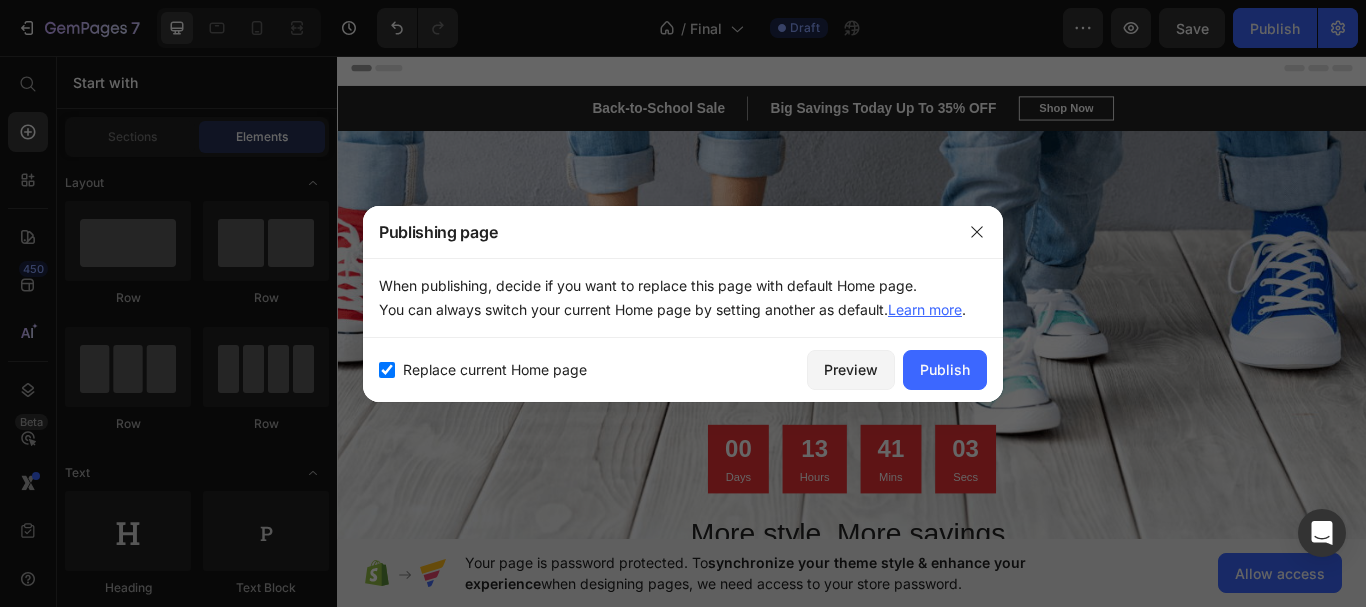 checkbox on "true" 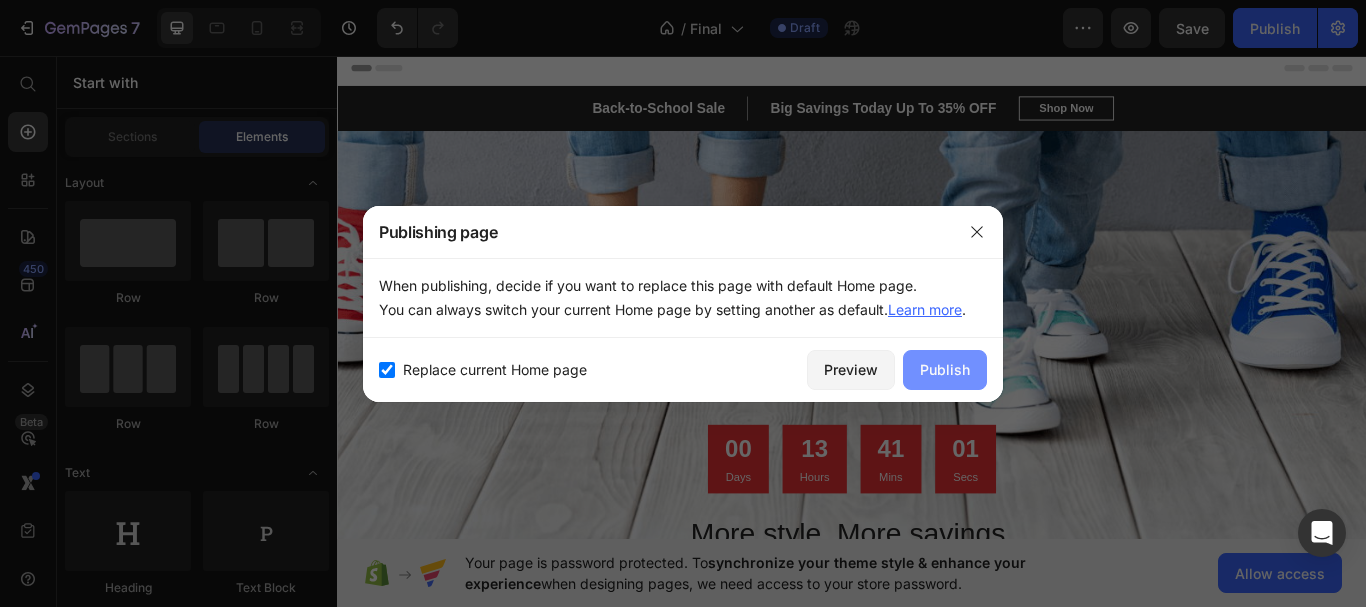 click on "Publish" at bounding box center [945, 370] 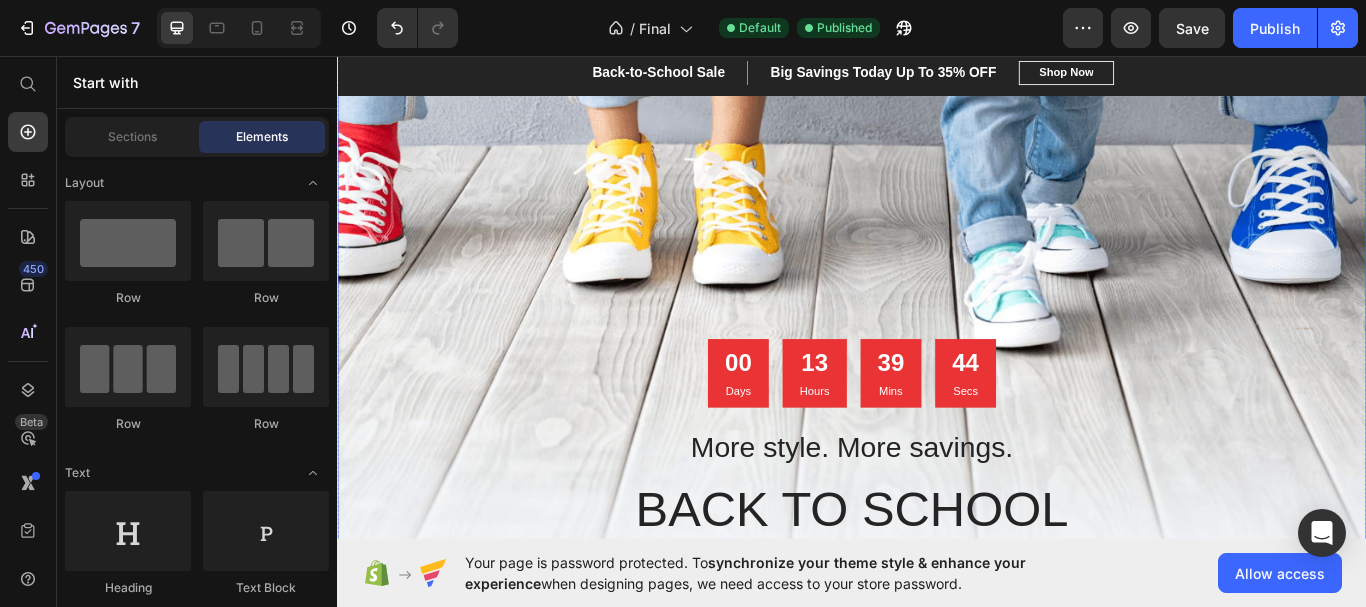 scroll, scrollTop: 0, scrollLeft: 0, axis: both 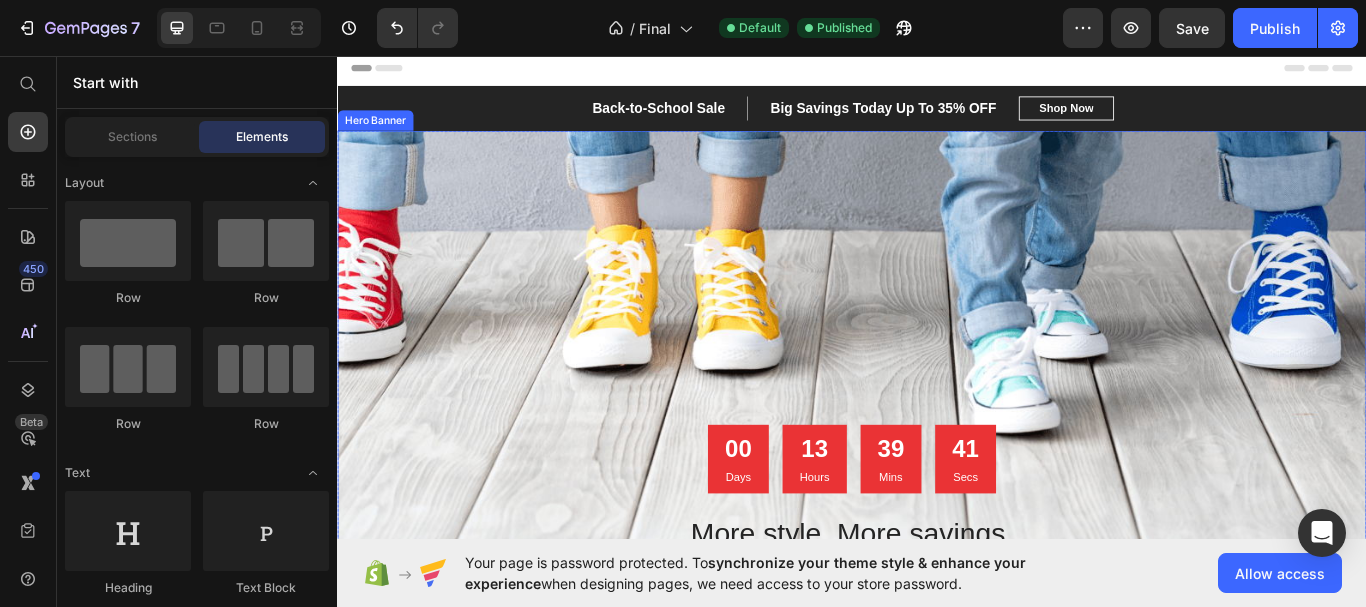 click on "Hero Banner" at bounding box center [381, 132] 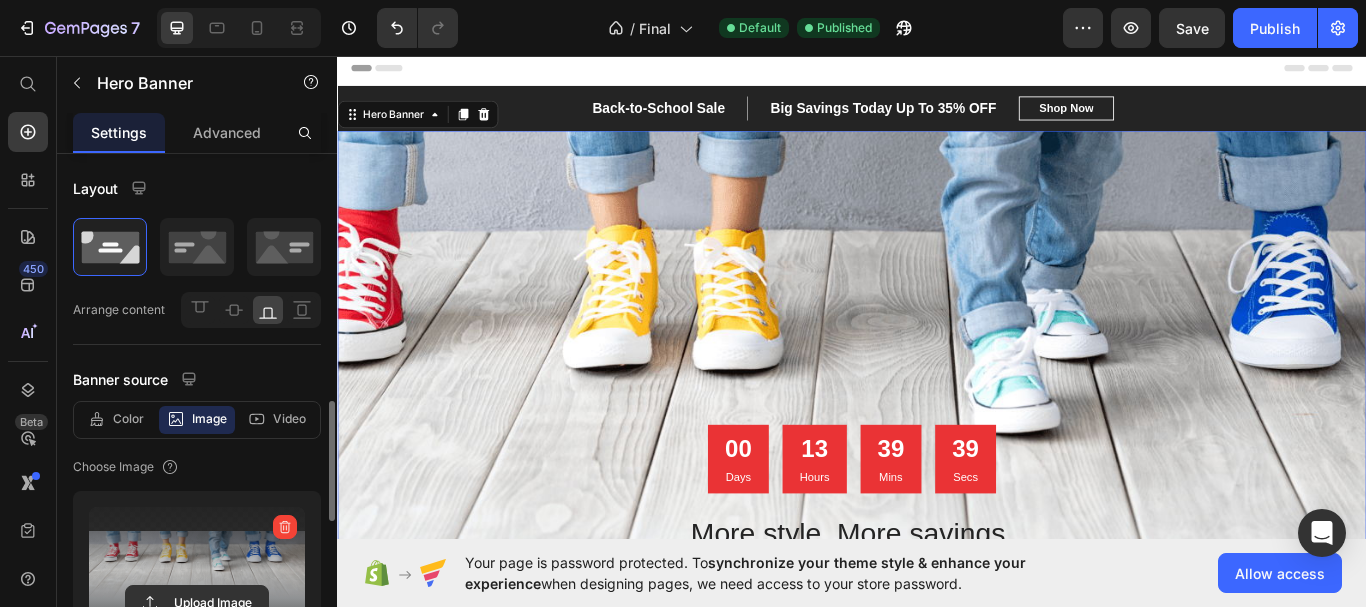 scroll, scrollTop: 200, scrollLeft: 0, axis: vertical 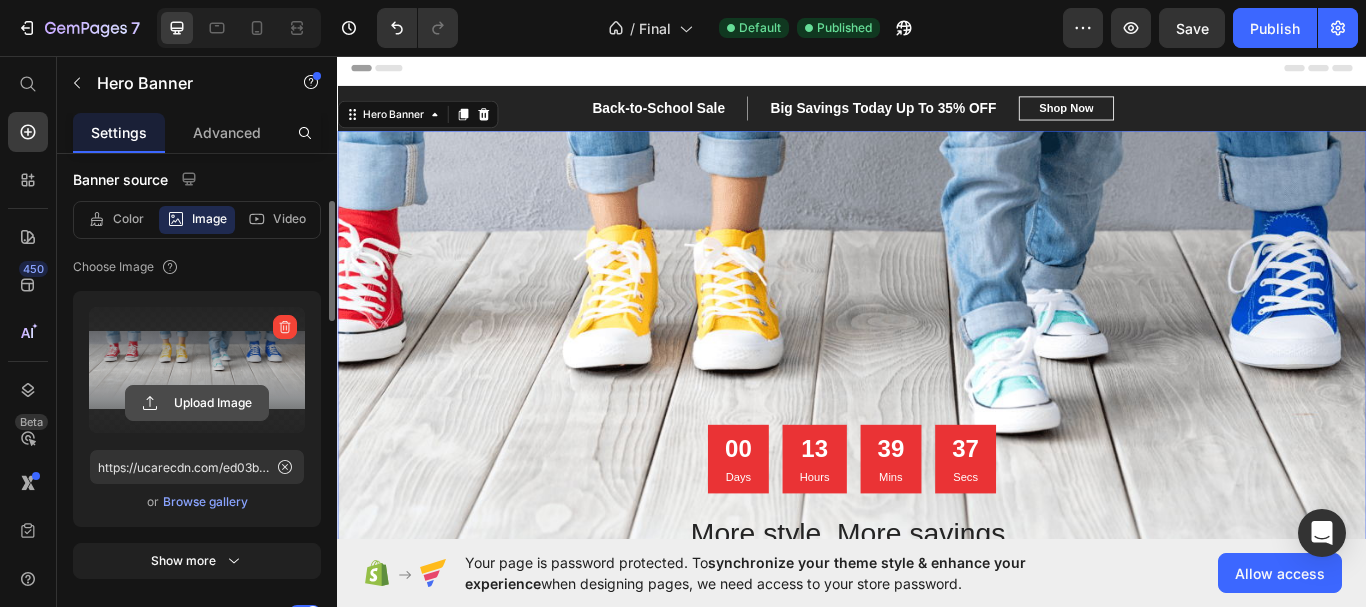 click 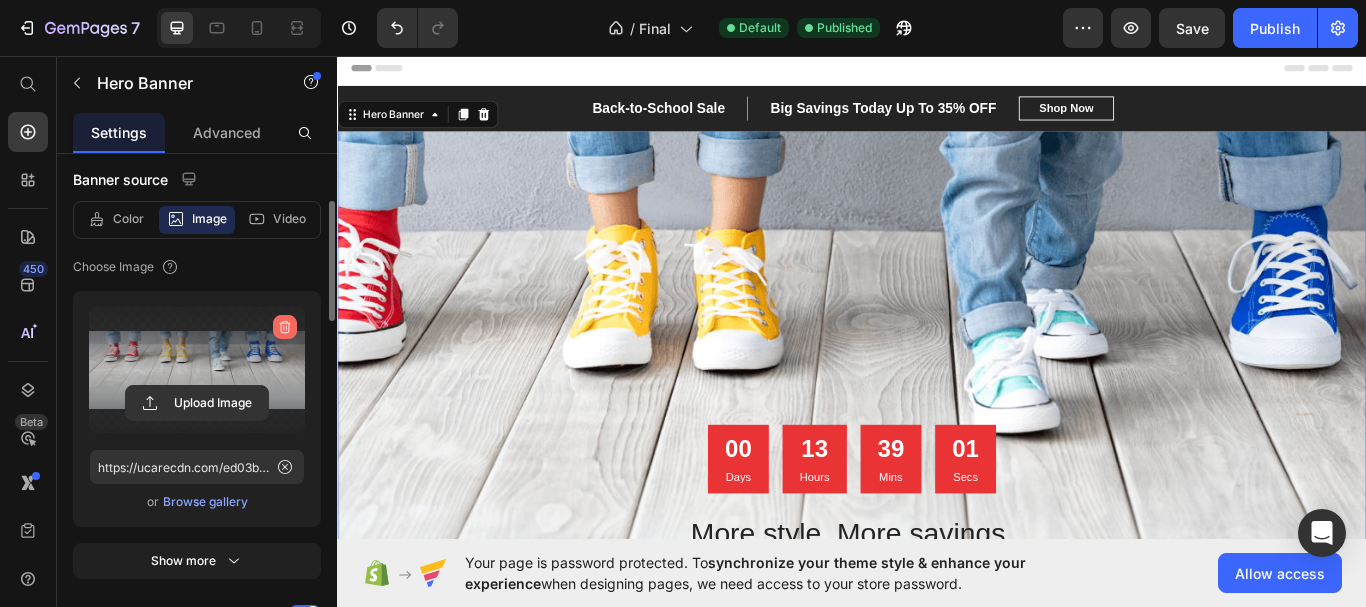 click 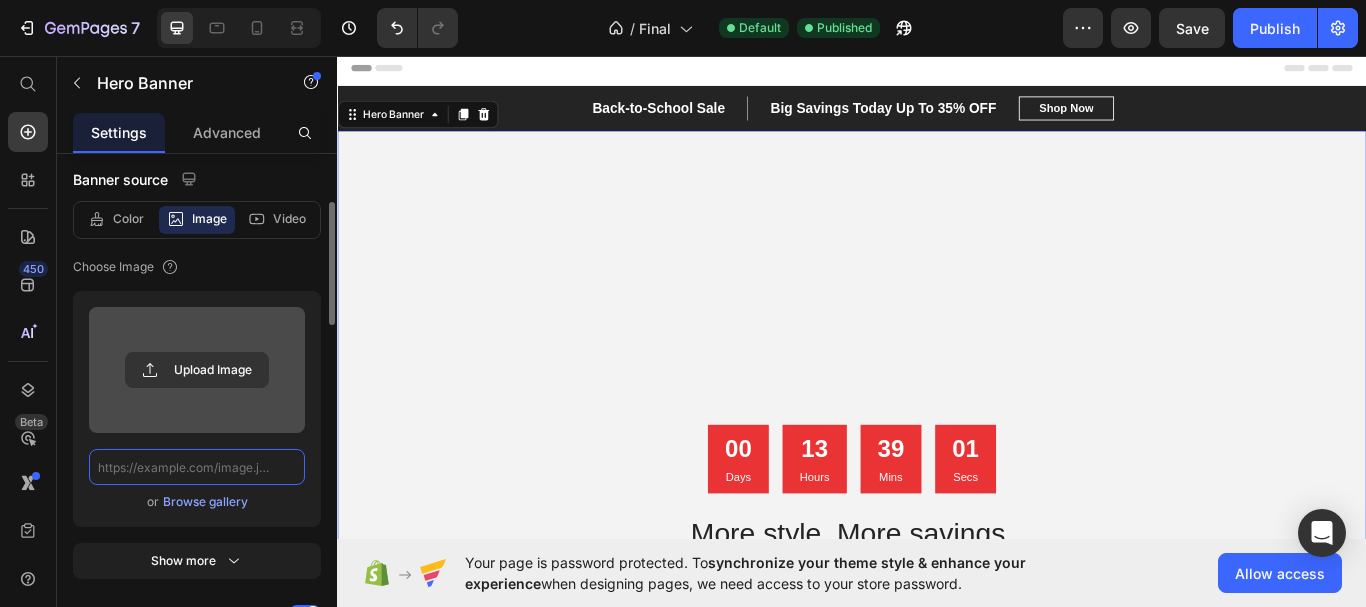 scroll, scrollTop: 0, scrollLeft: 0, axis: both 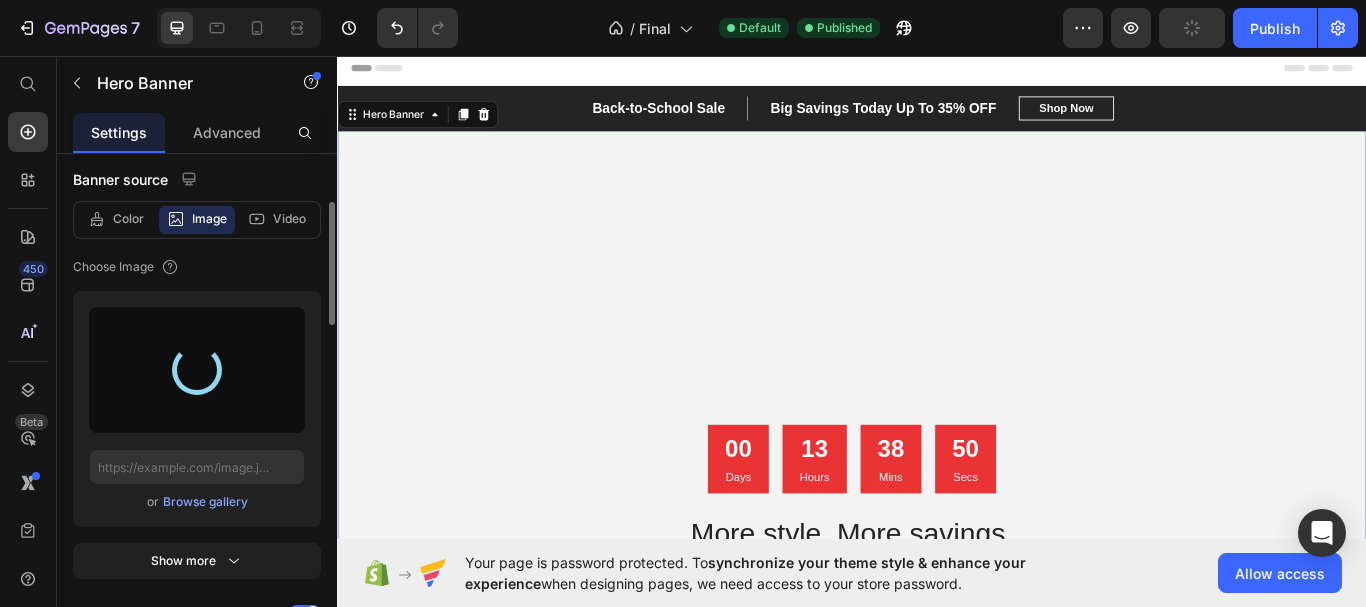 type on "https://cdn.shopify.com/s/files/1/0648/7149/7843/files/gempages_575122704751920357-4453cfca-2c94-41d2-8015-baccbb3f975d.png" 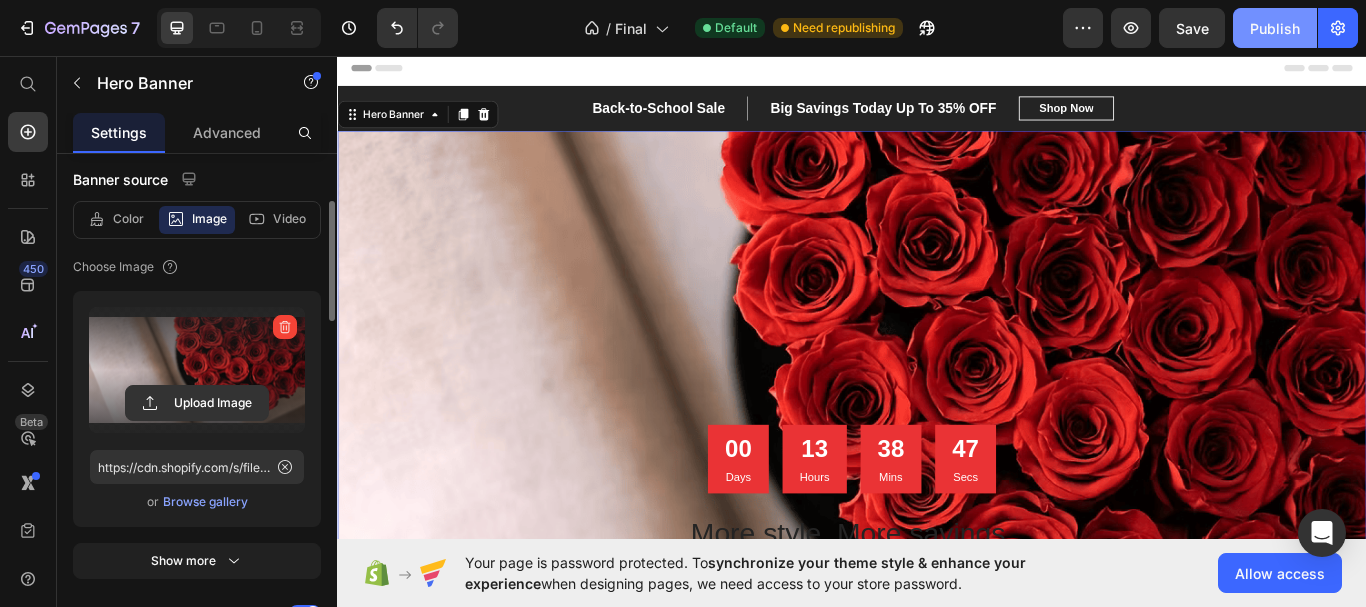 click on "Publish" 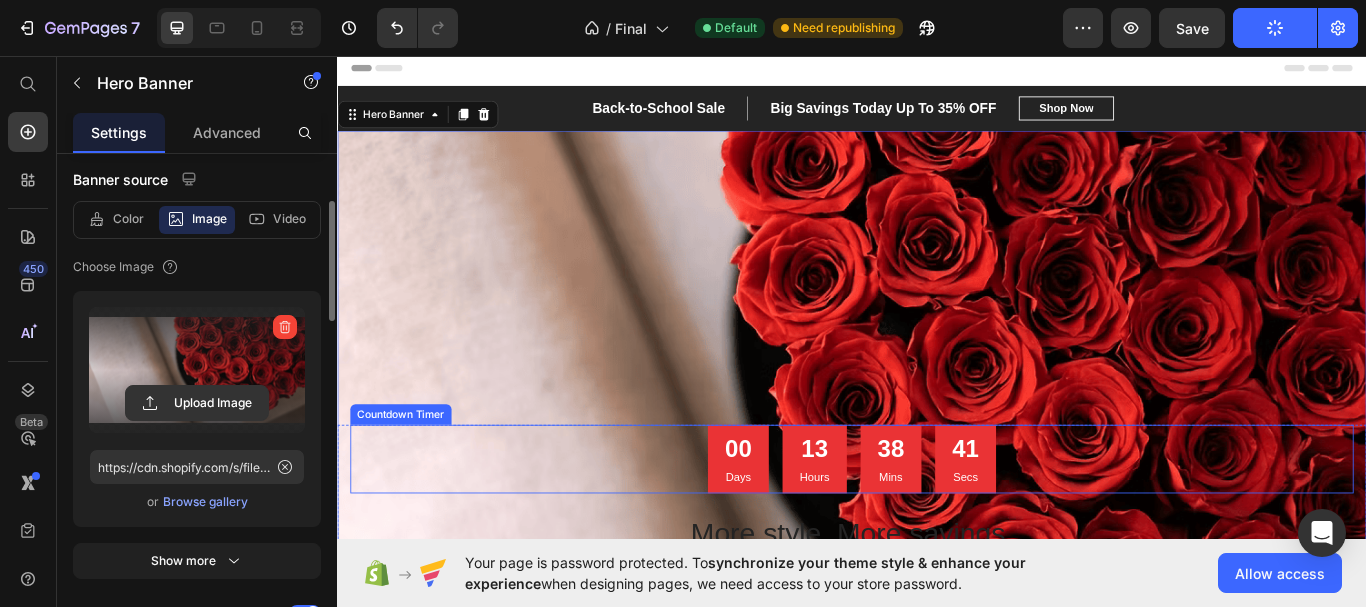 click on "Countdown Timer" at bounding box center [411, 475] 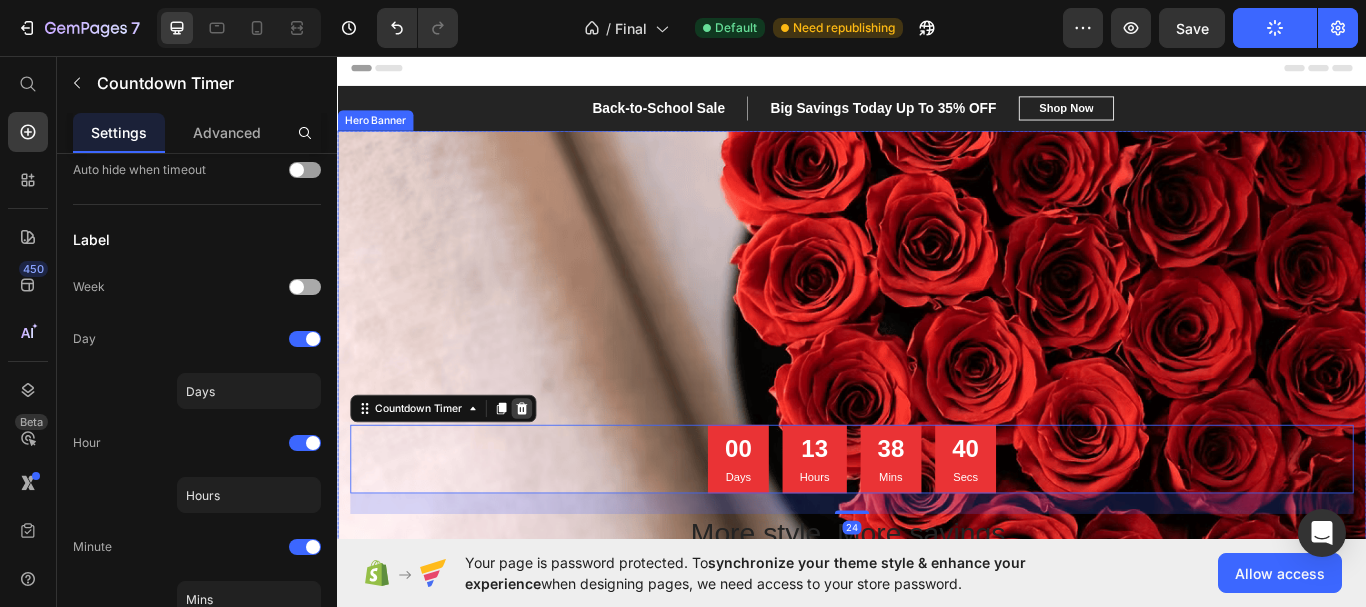 scroll, scrollTop: 0, scrollLeft: 0, axis: both 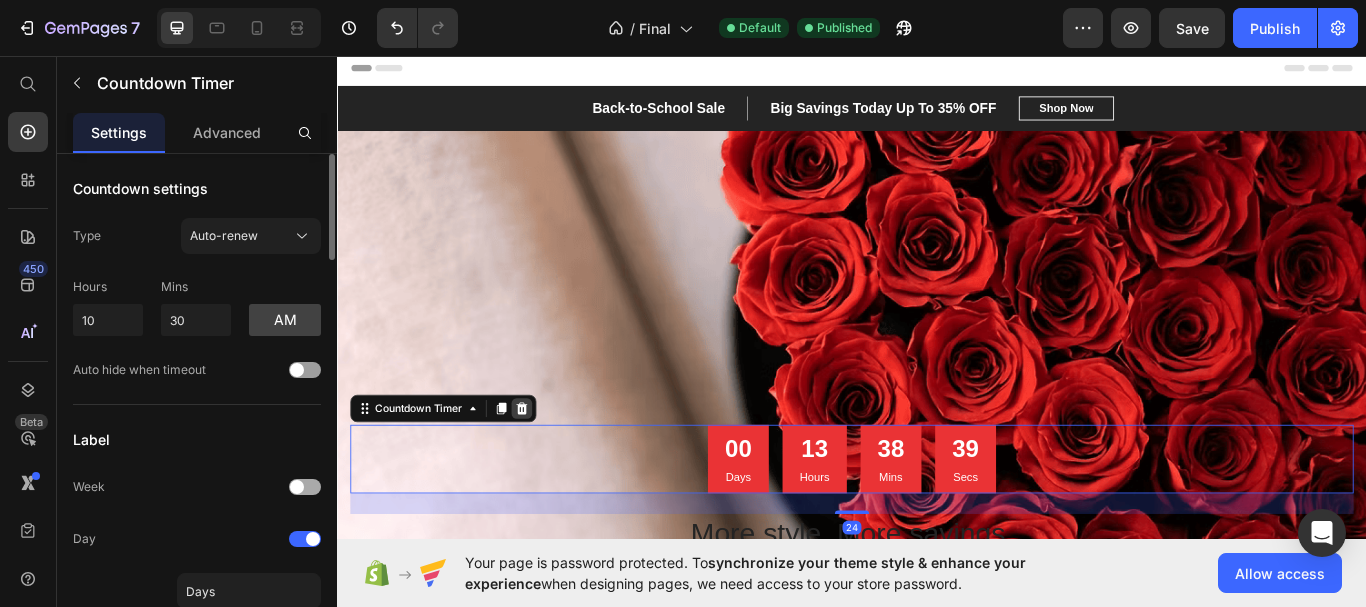 click 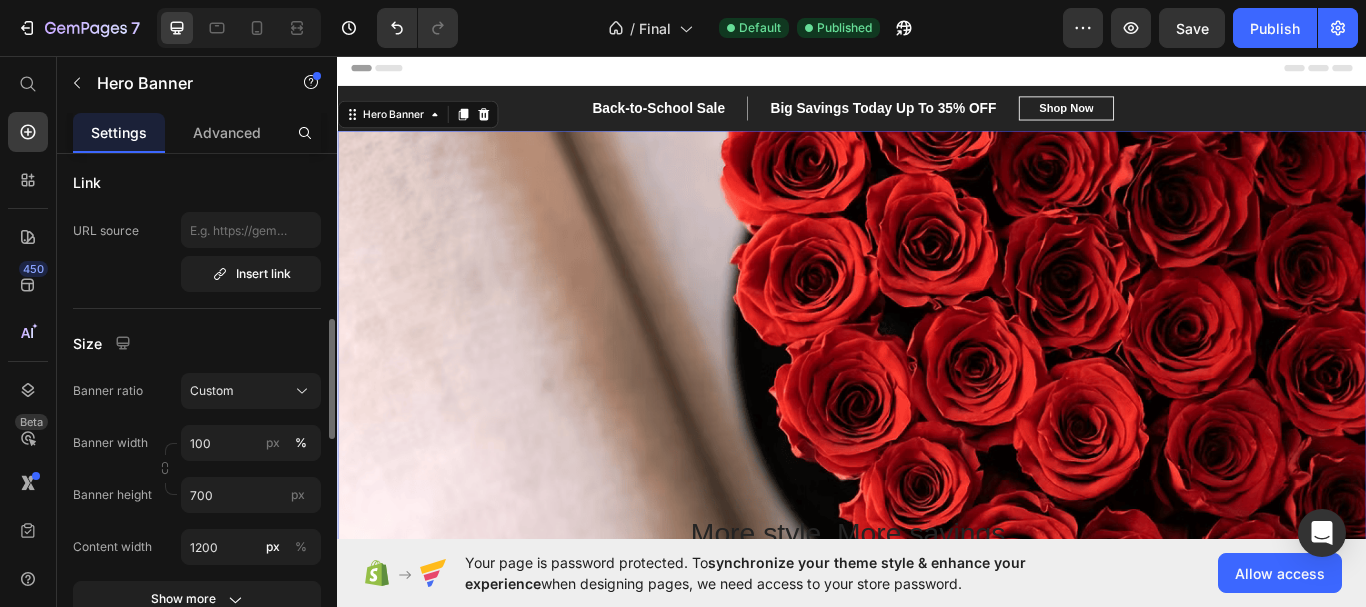 scroll, scrollTop: 800, scrollLeft: 0, axis: vertical 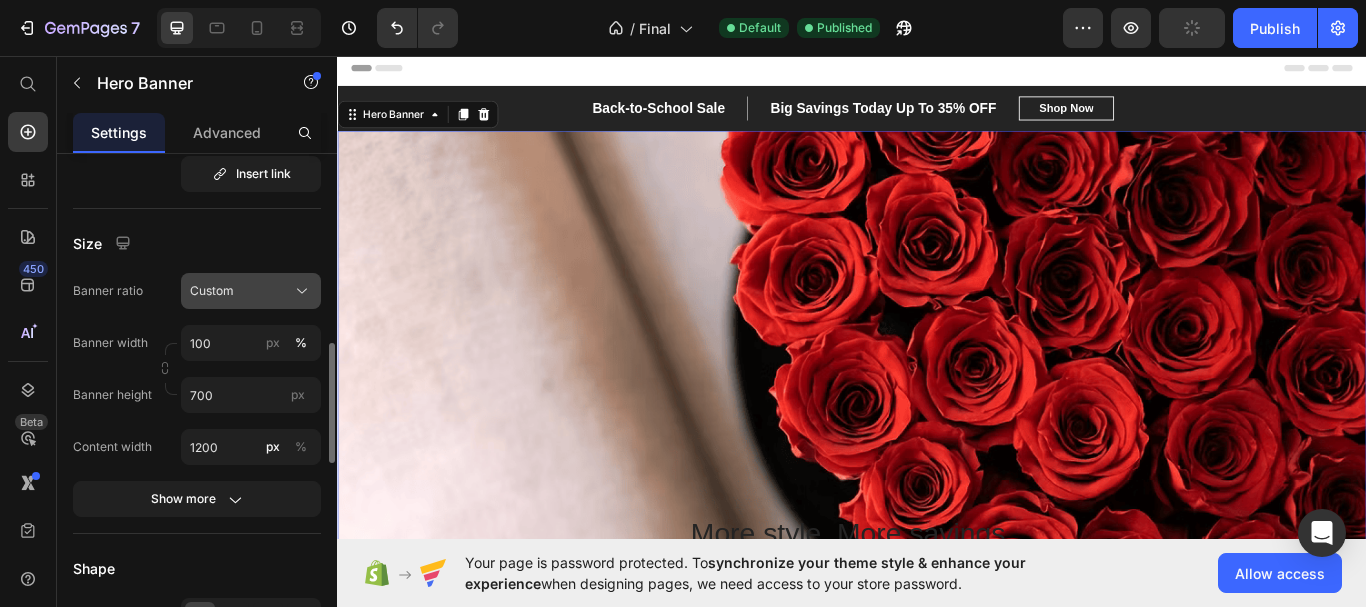 click 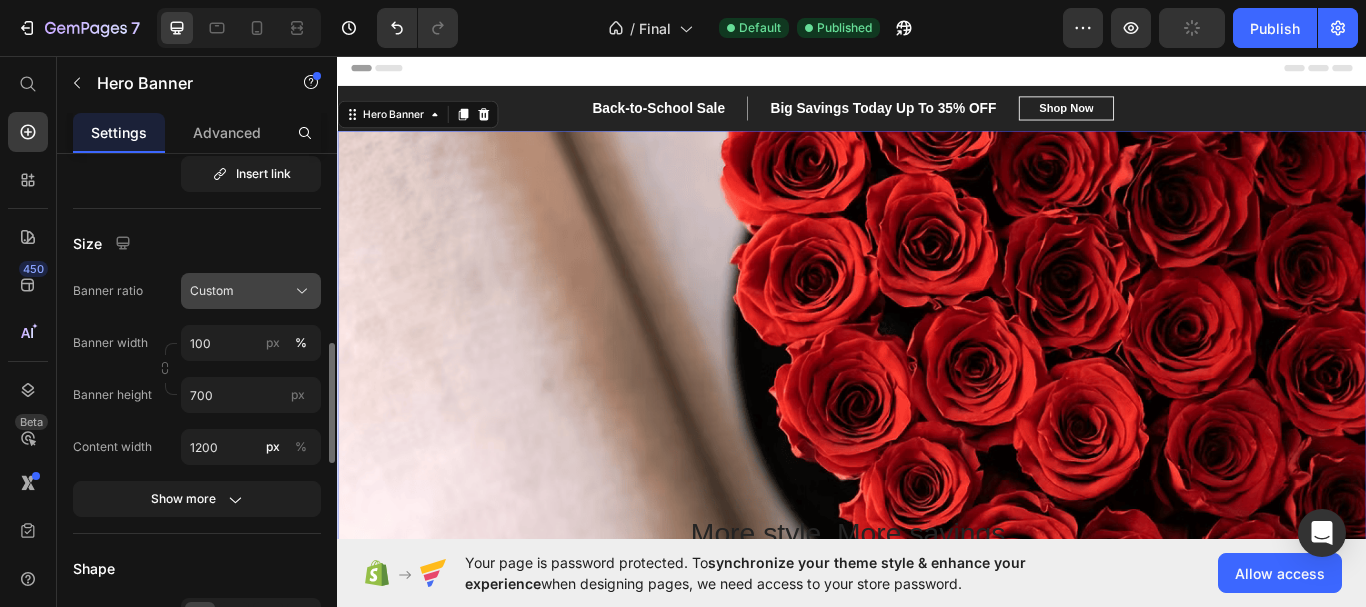click 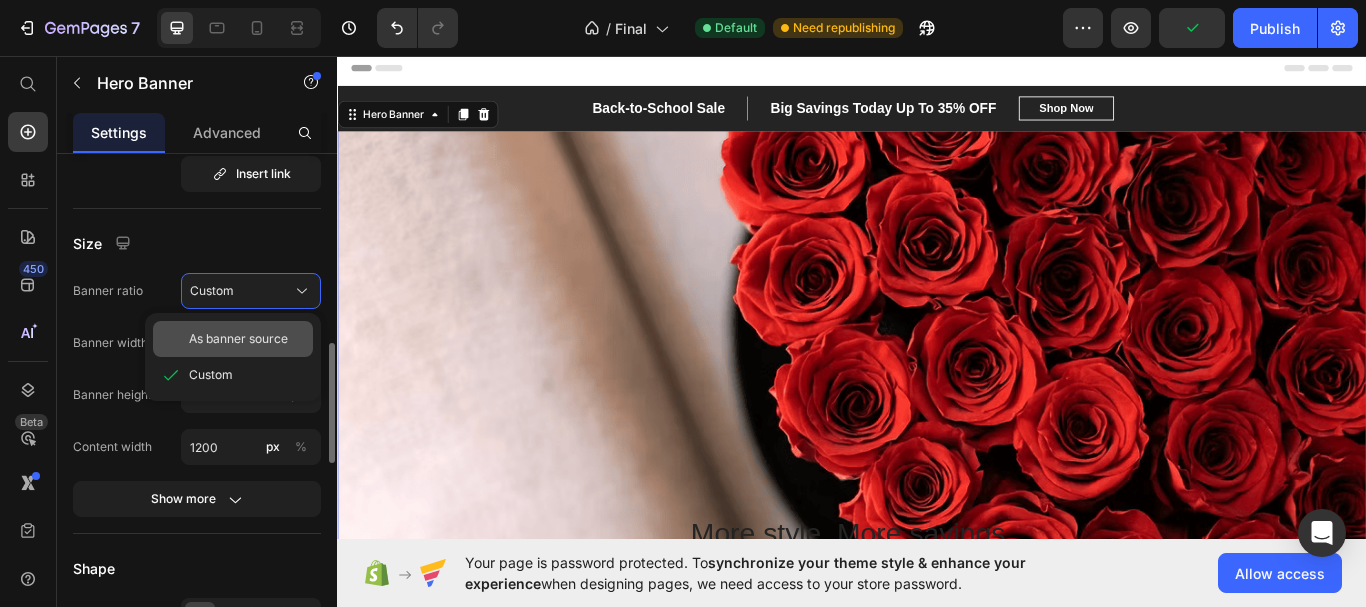 click on "As banner source" at bounding box center (238, 339) 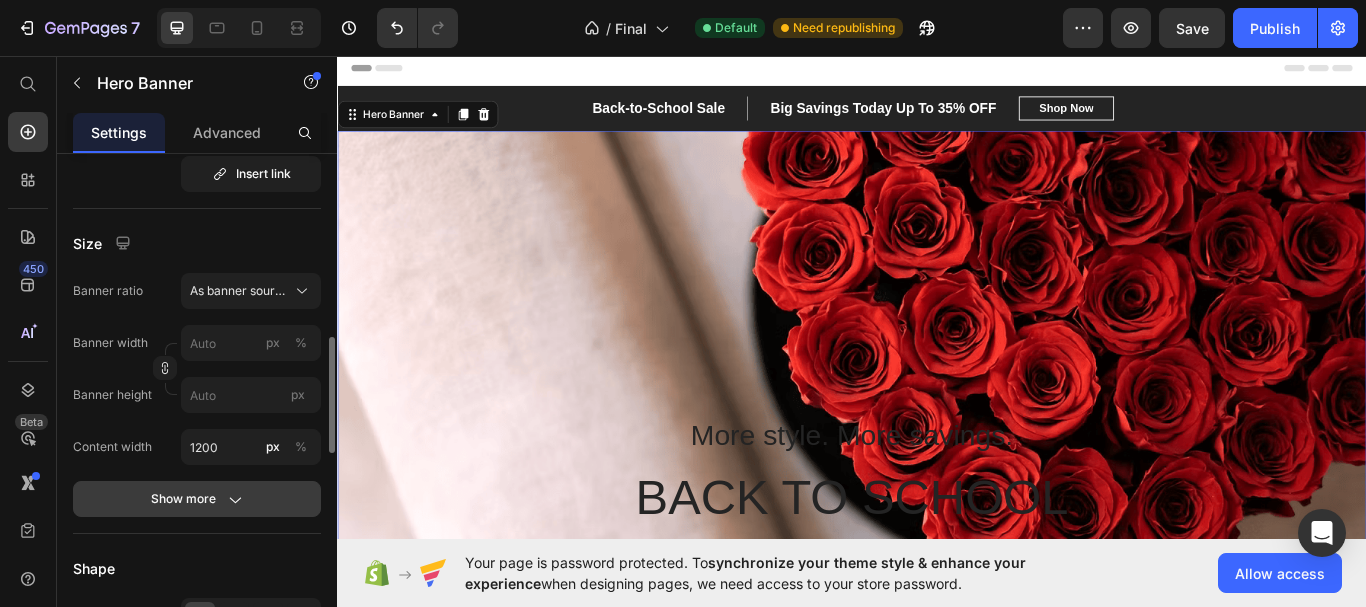 click 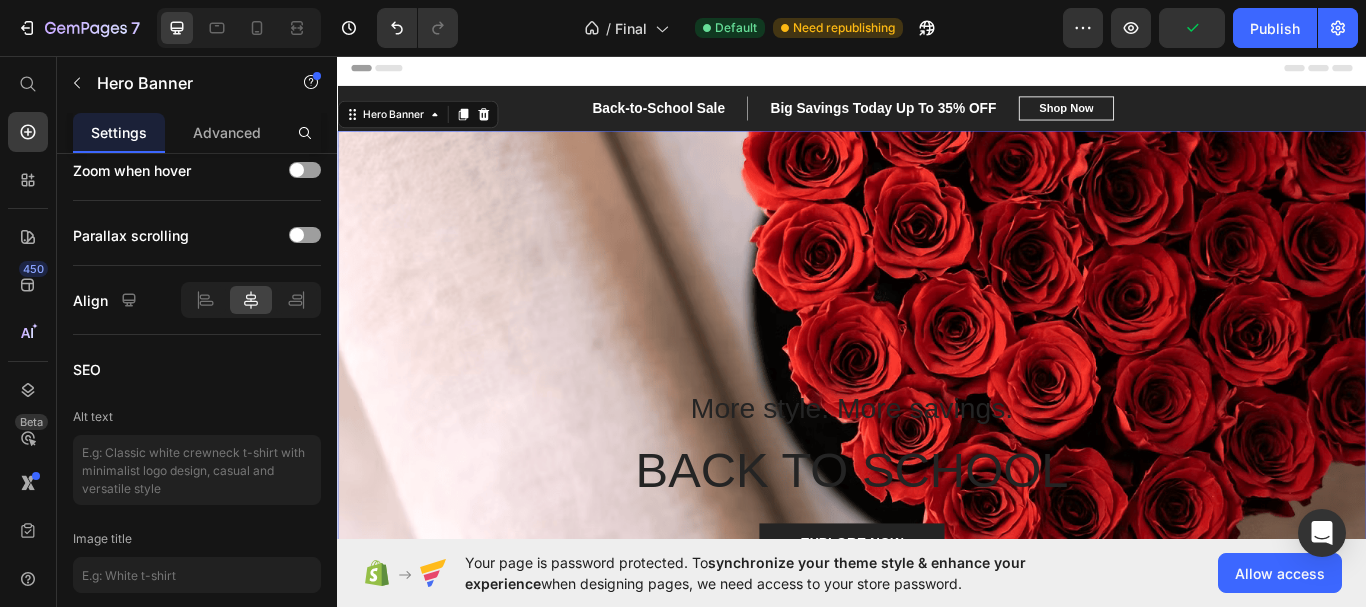 scroll, scrollTop: 1877, scrollLeft: 0, axis: vertical 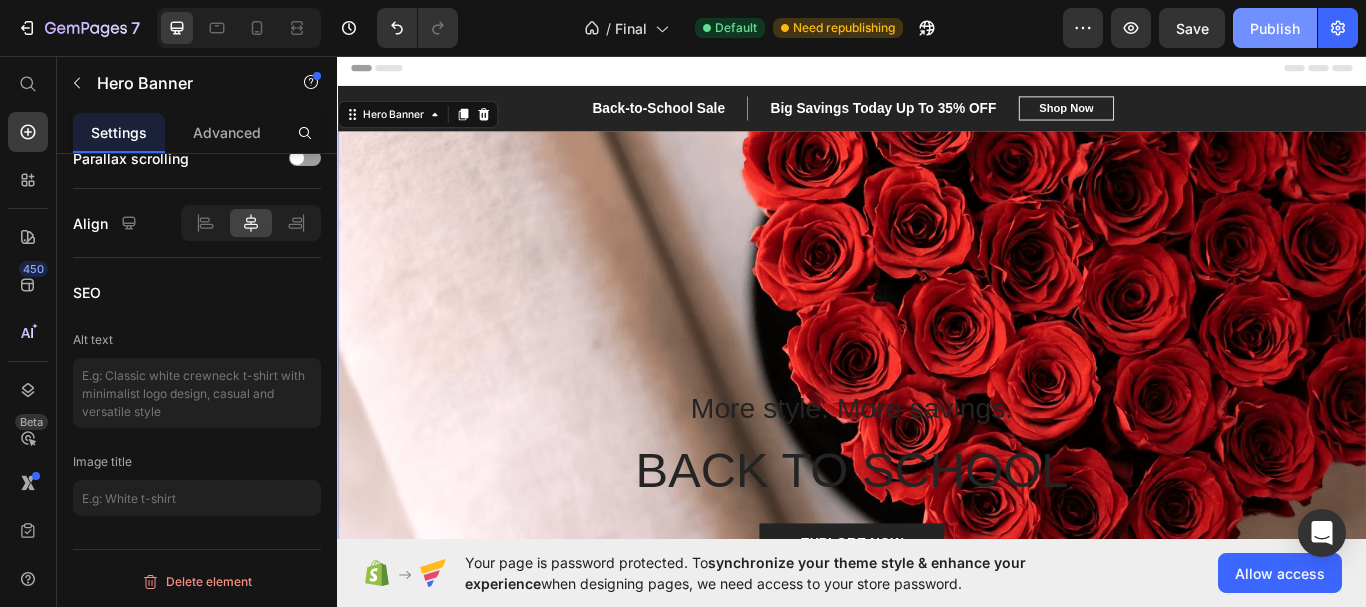 click on "Publish" at bounding box center [1275, 28] 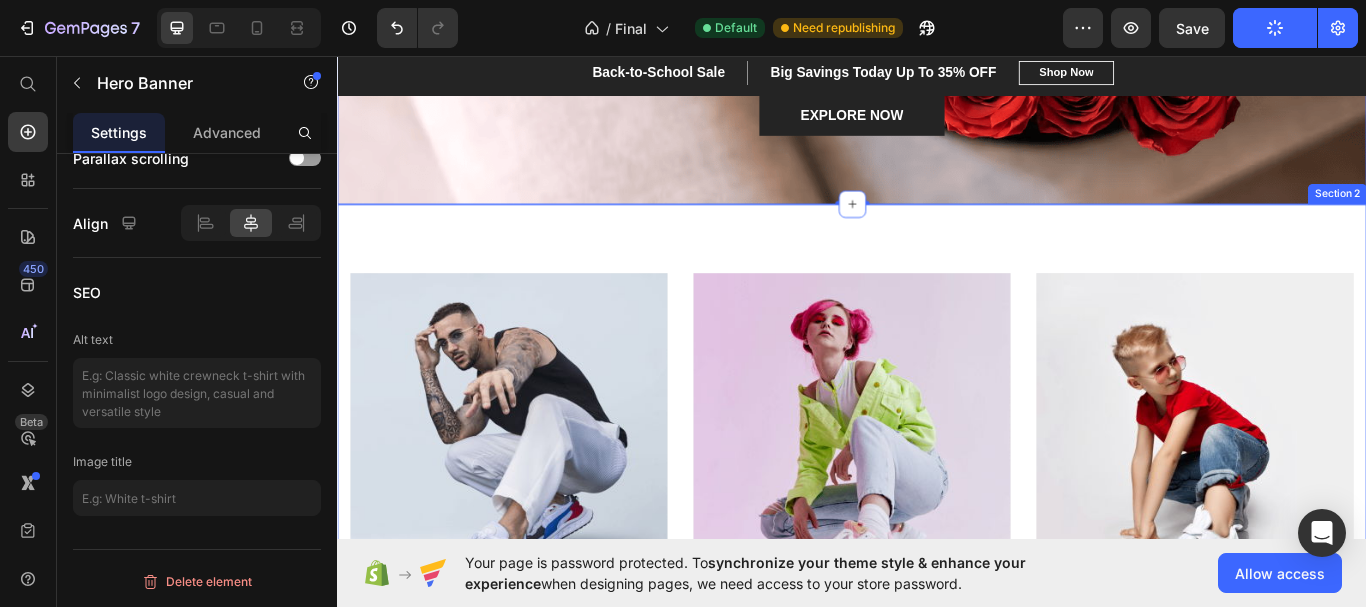 scroll, scrollTop: 600, scrollLeft: 0, axis: vertical 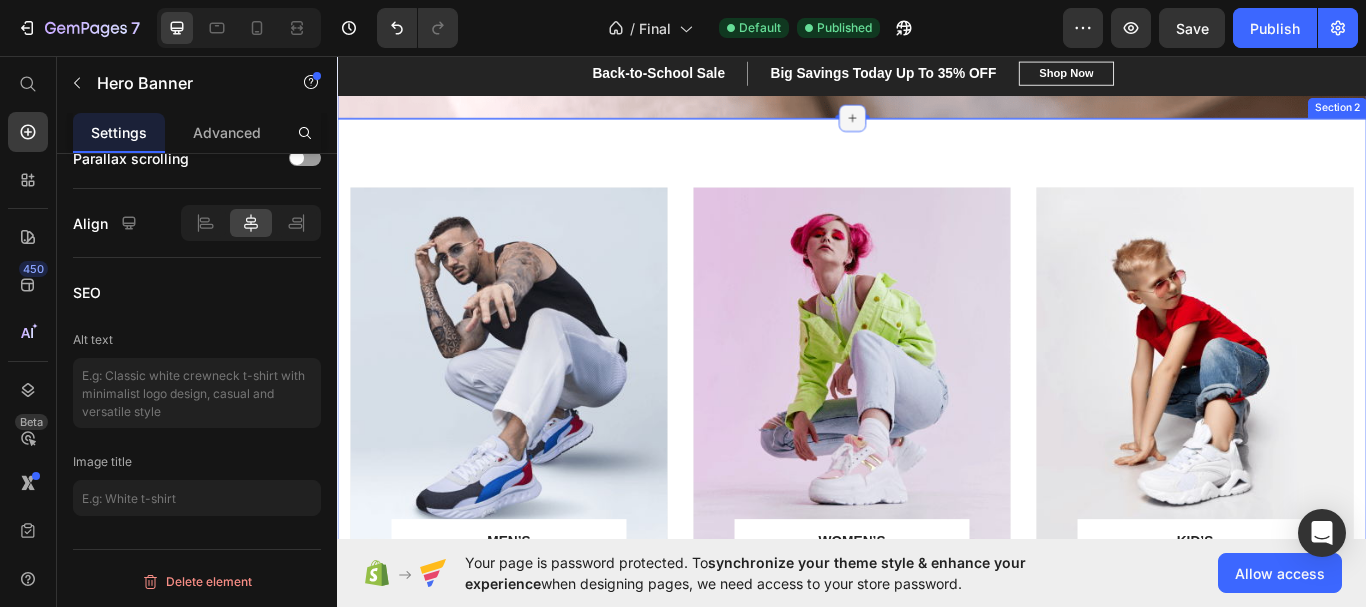 click 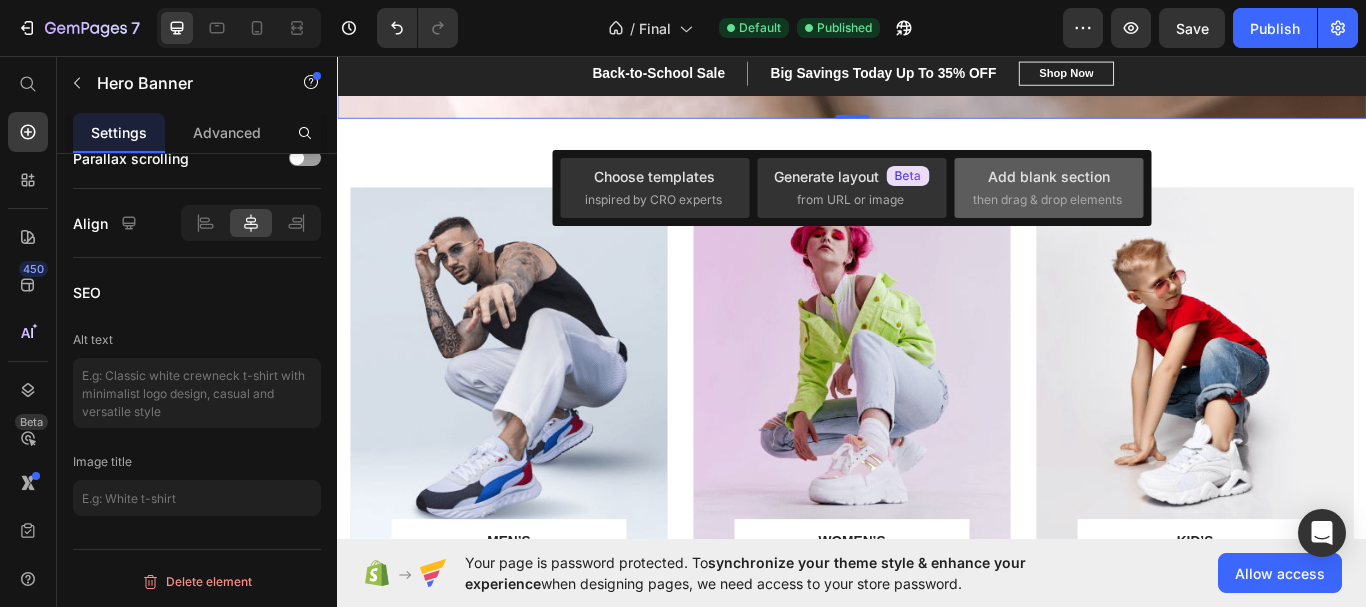 click on "then drag & drop elements" at bounding box center [1047, 200] 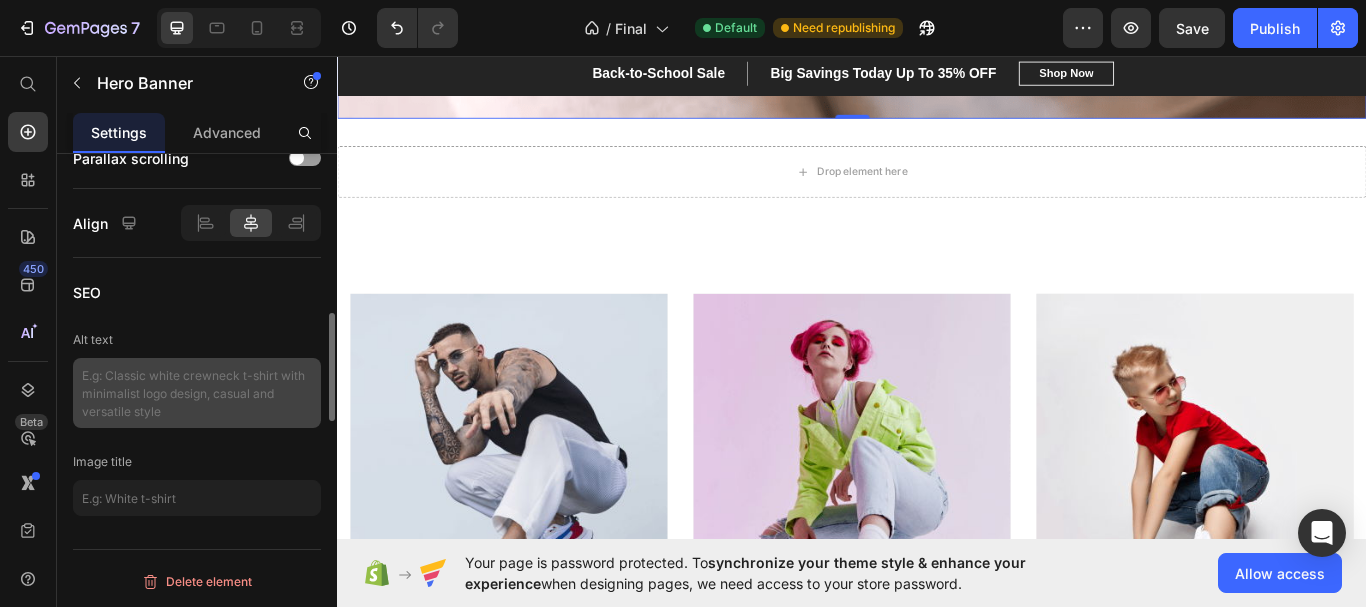 scroll, scrollTop: 1577, scrollLeft: 0, axis: vertical 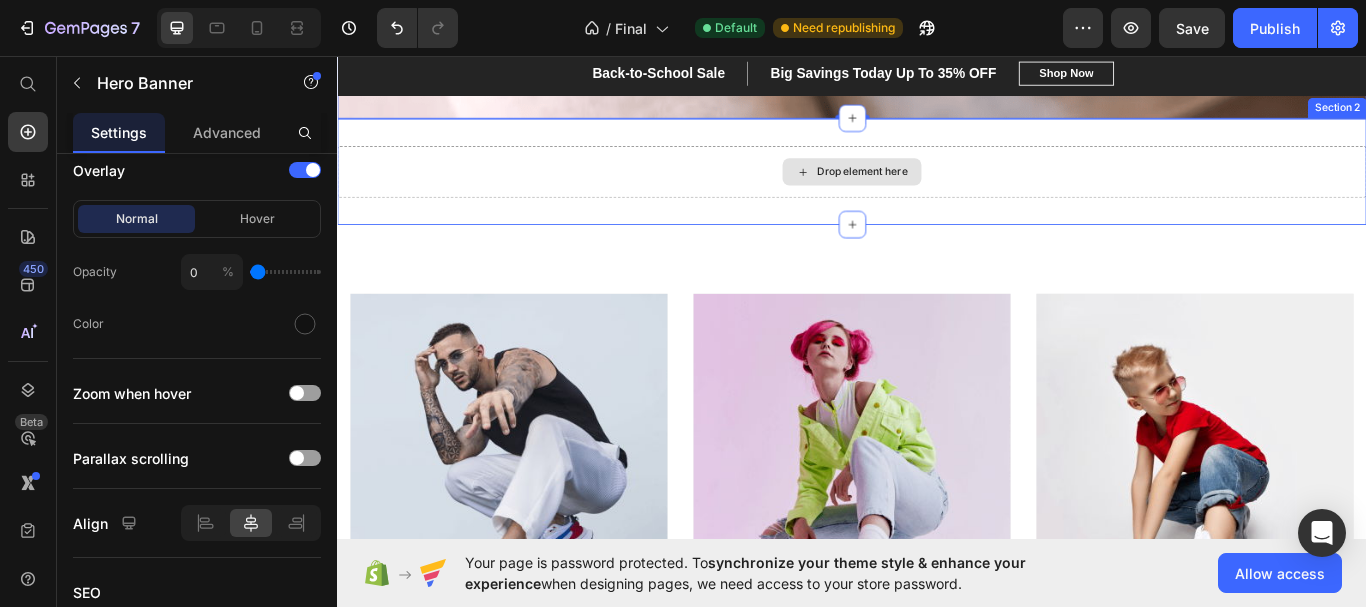 click on "Drop element here" at bounding box center [937, 192] 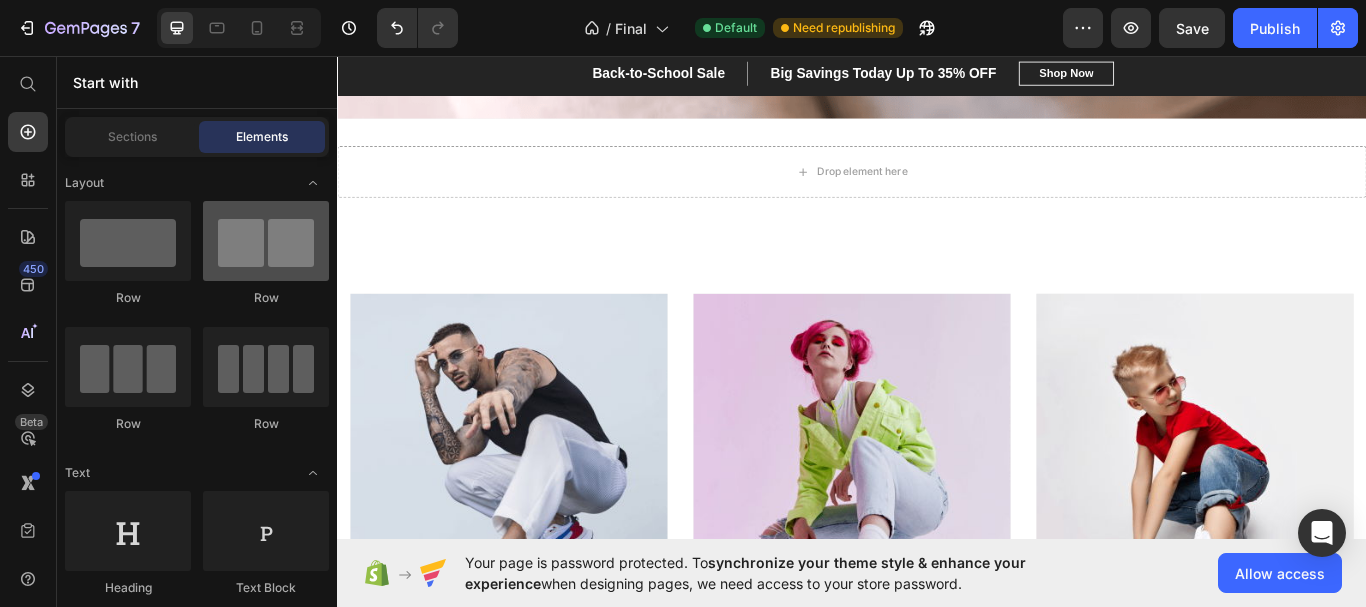 click at bounding box center [266, 241] 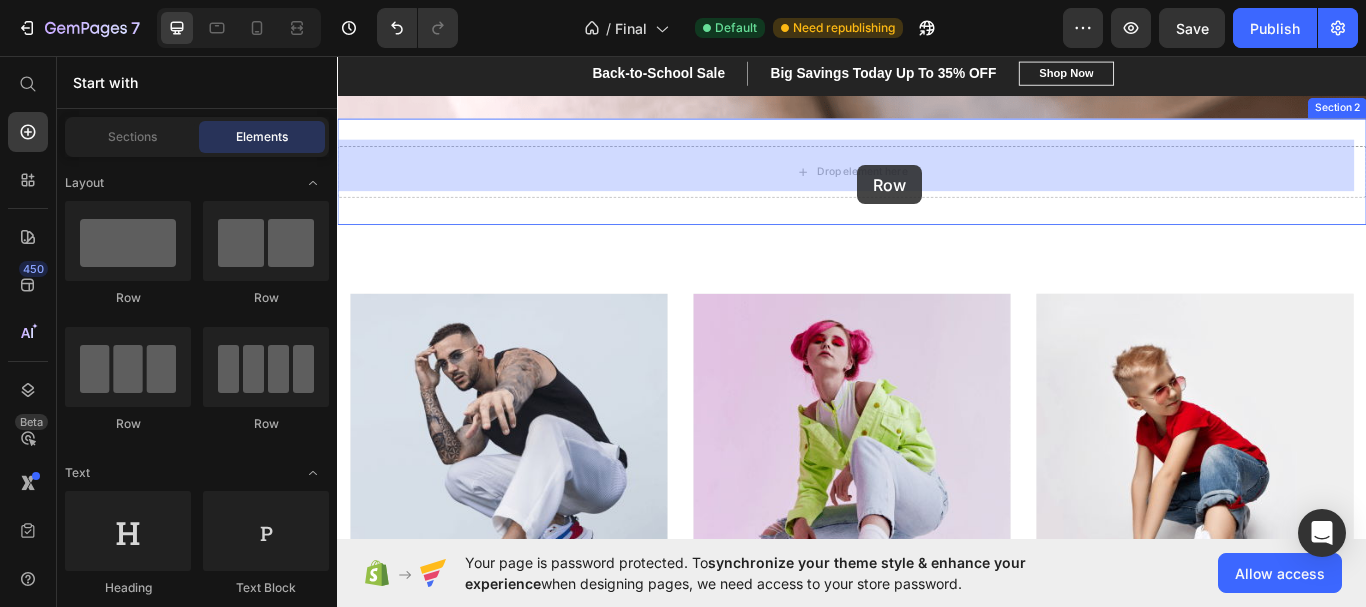 drag, startPoint x: 1036, startPoint y: 168, endPoint x: 943, endPoint y: 184, distance: 94.36631 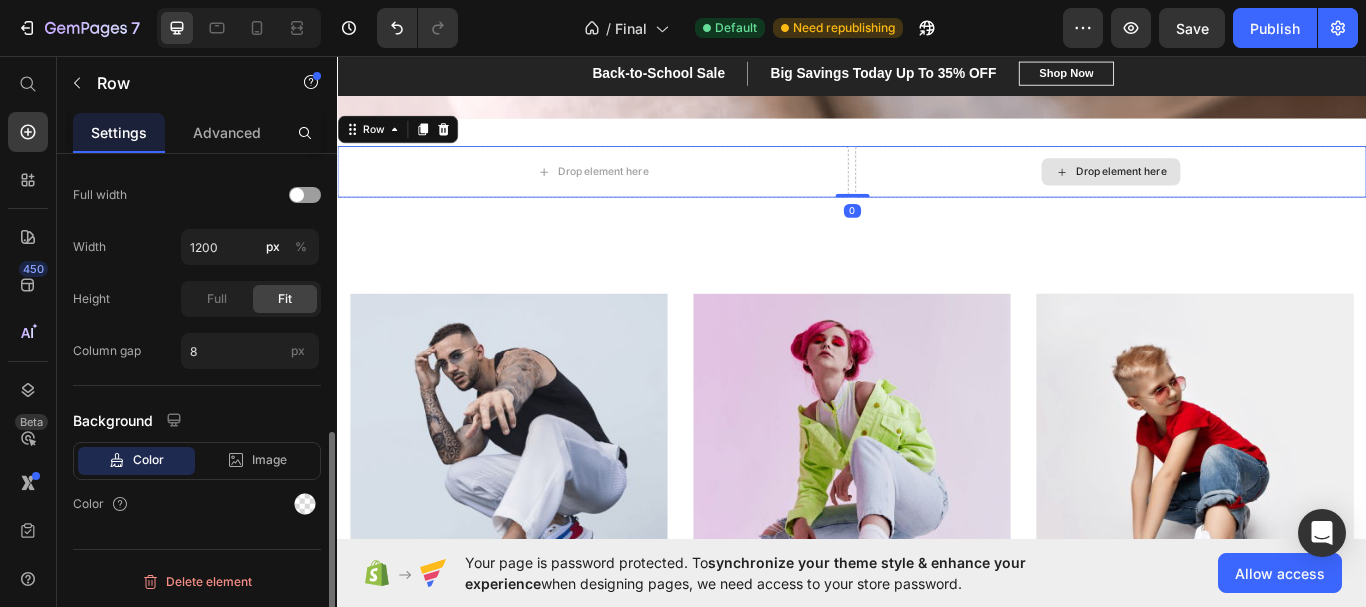 scroll, scrollTop: 0, scrollLeft: 0, axis: both 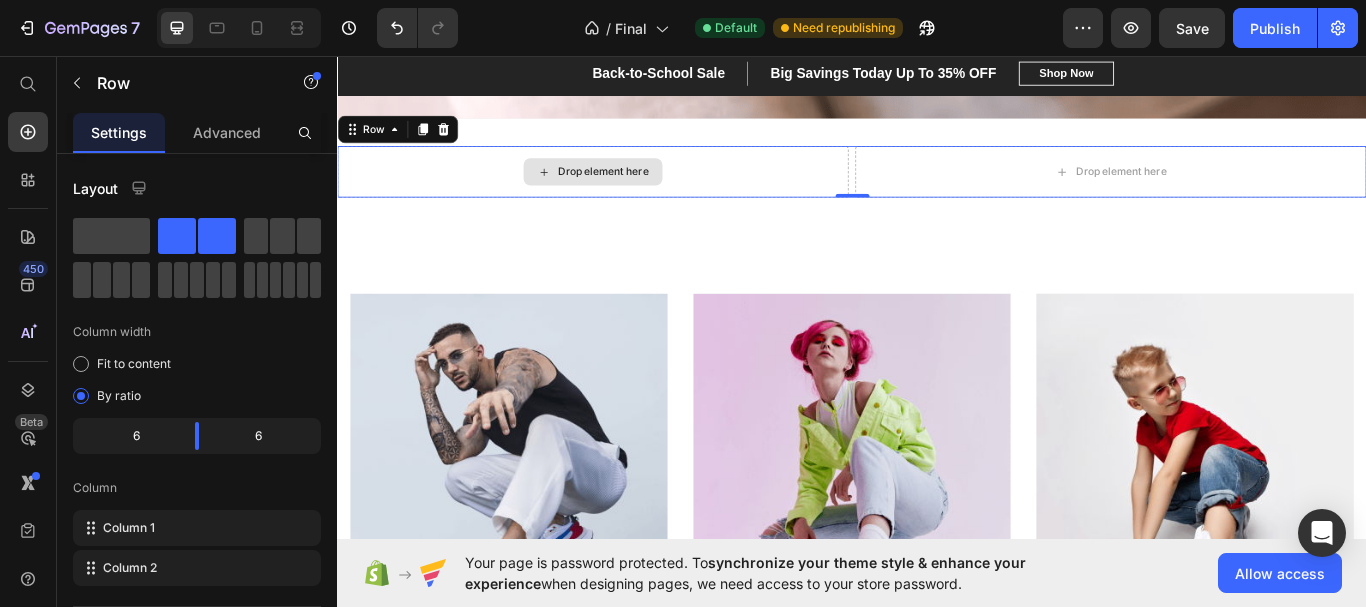 click on "Drop element here" at bounding box center [647, 192] 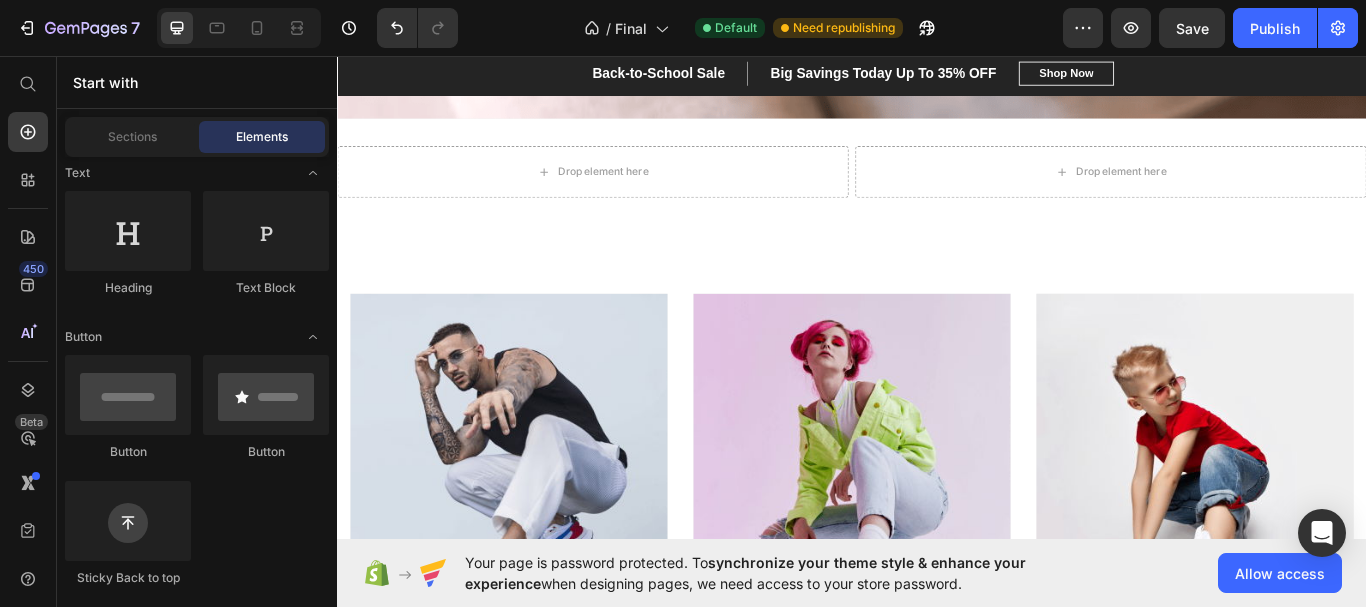 scroll, scrollTop: 200, scrollLeft: 0, axis: vertical 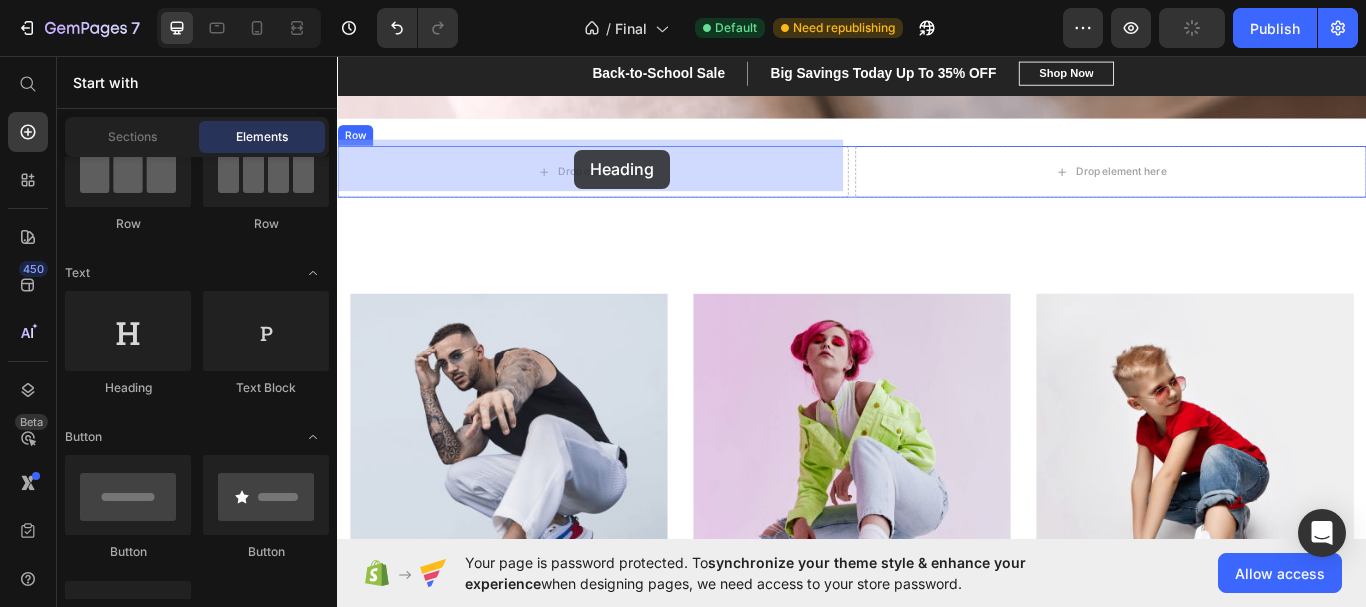 drag, startPoint x: 495, startPoint y: 396, endPoint x: 613, endPoint y: 166, distance: 258.5034 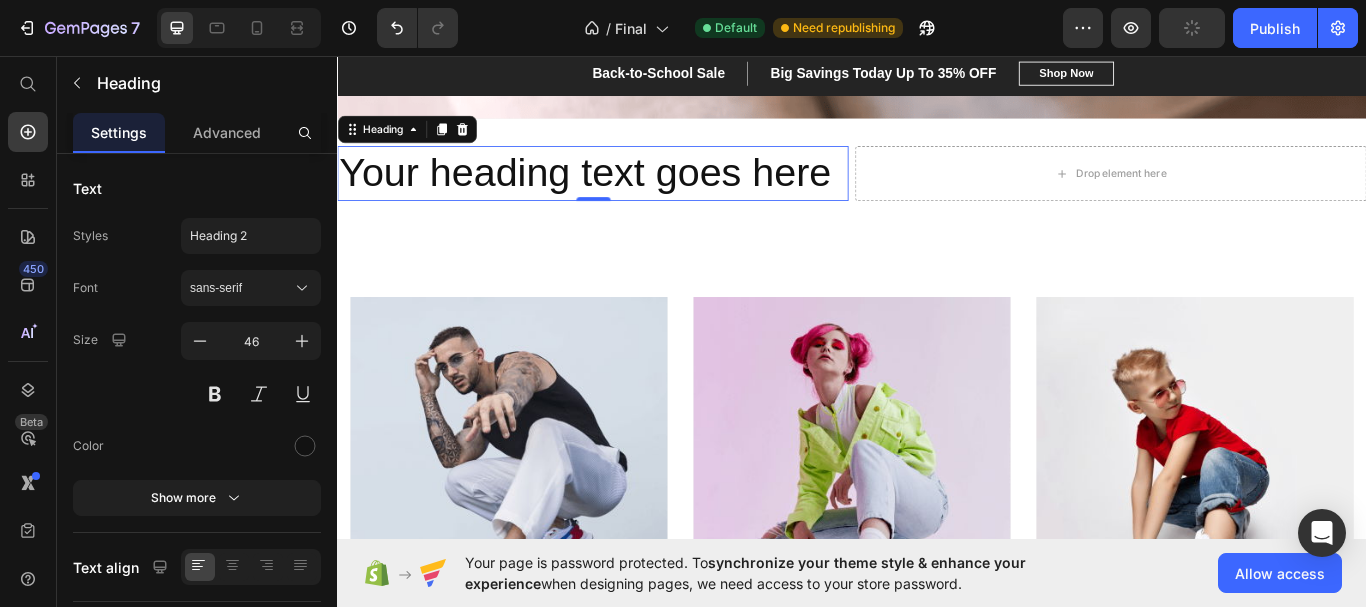 click on "Your heading text goes here" at bounding box center [635, 194] 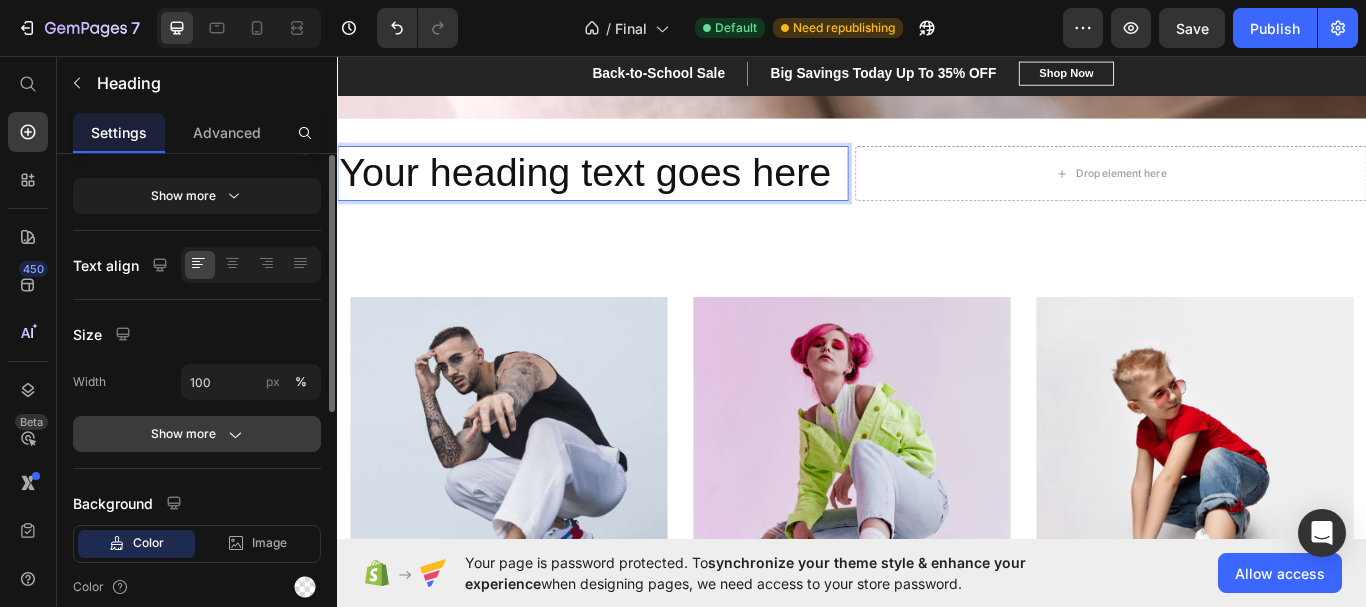 scroll, scrollTop: 202, scrollLeft: 0, axis: vertical 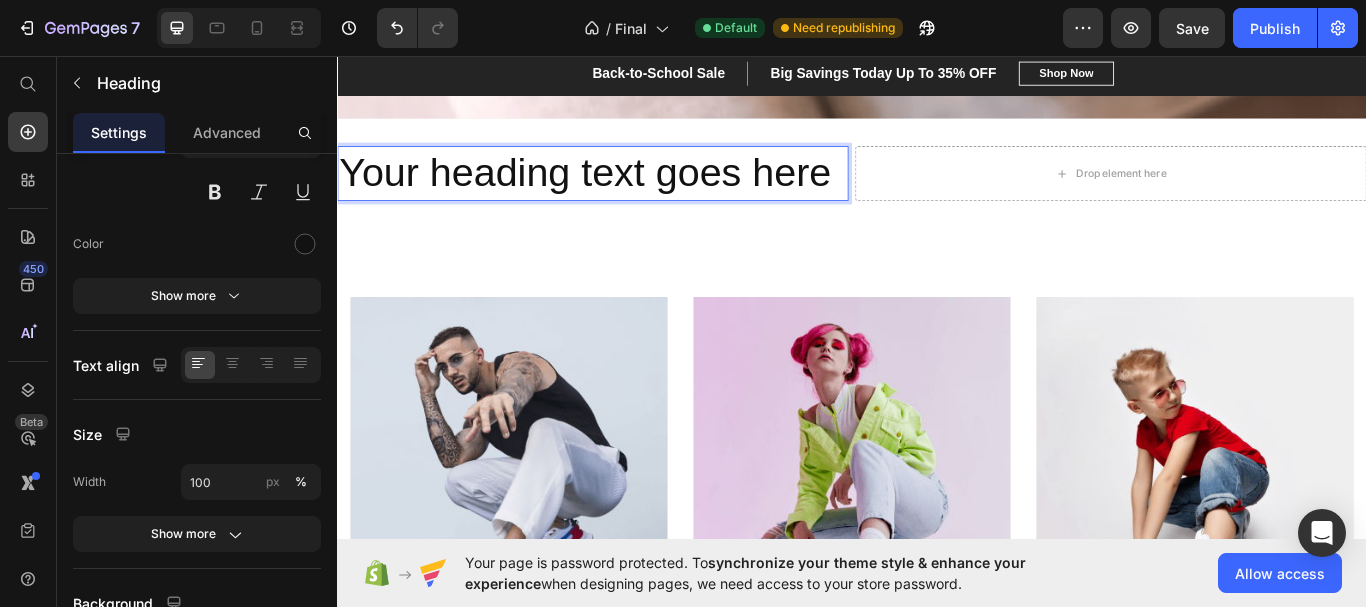 drag, startPoint x: 546, startPoint y: 176, endPoint x: 532, endPoint y: 191, distance: 20.518284 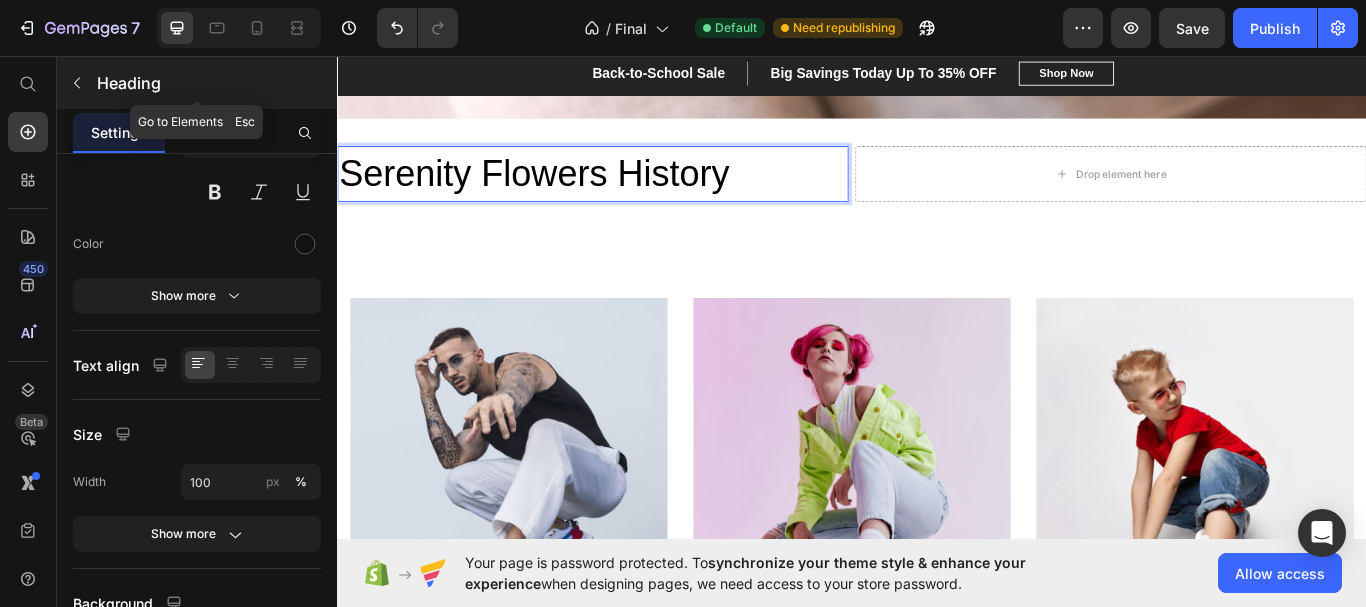 click 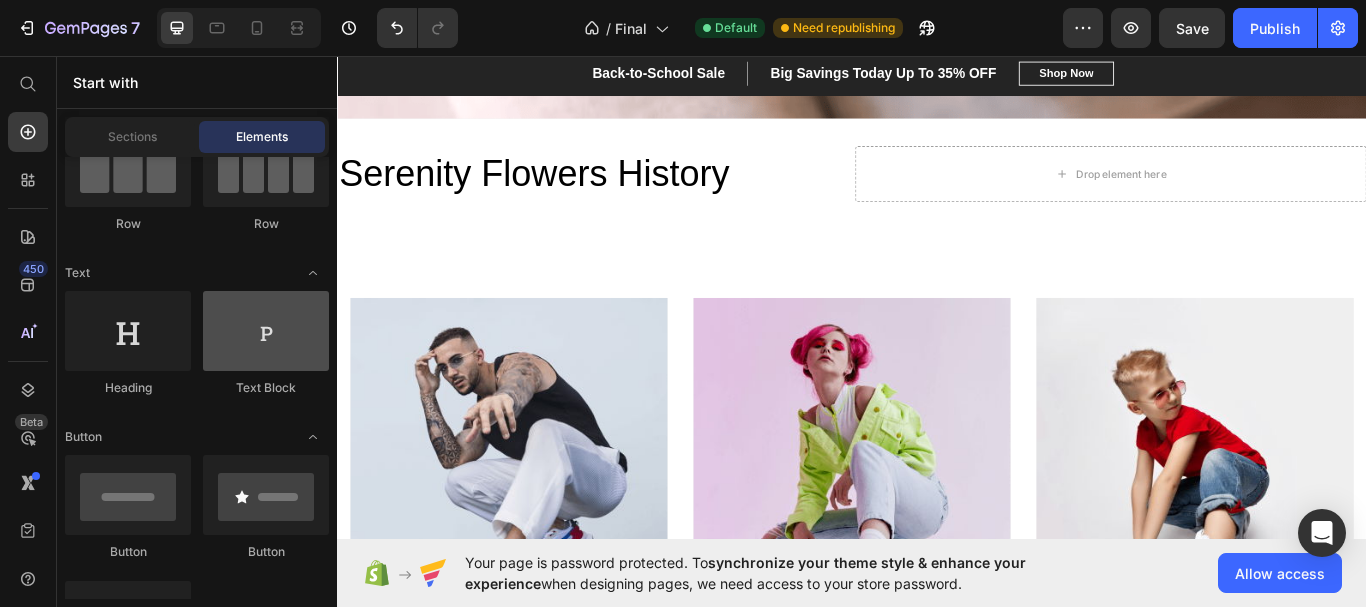 click at bounding box center [266, 331] 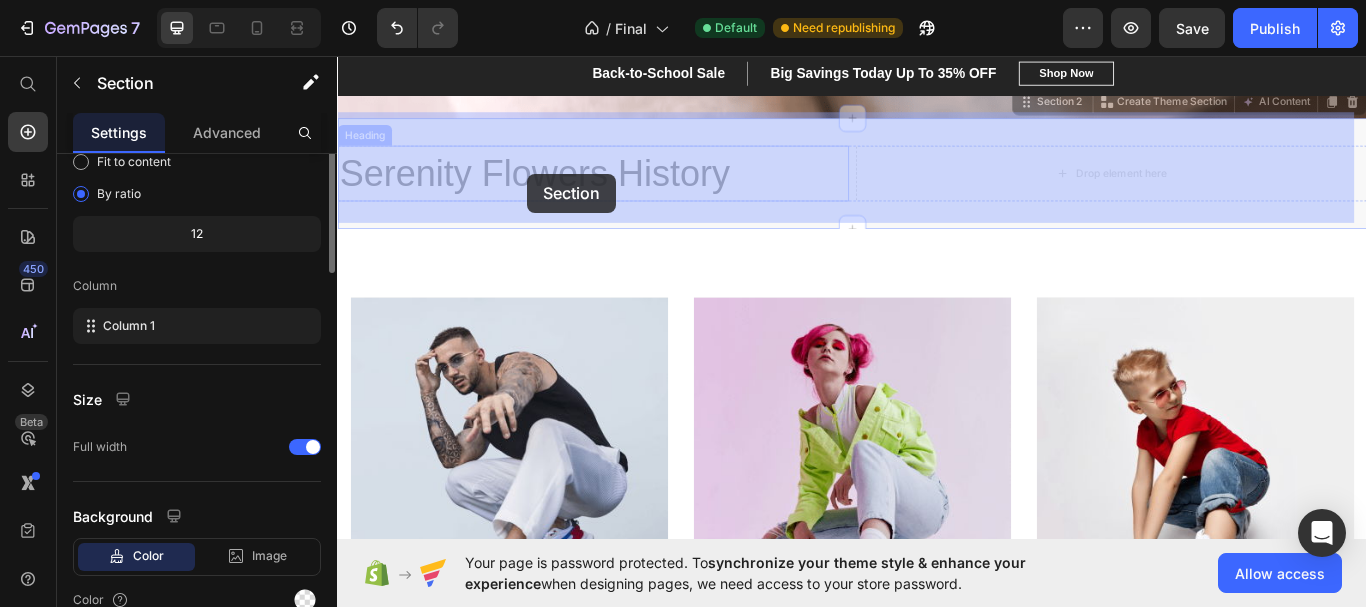 scroll, scrollTop: 0, scrollLeft: 0, axis: both 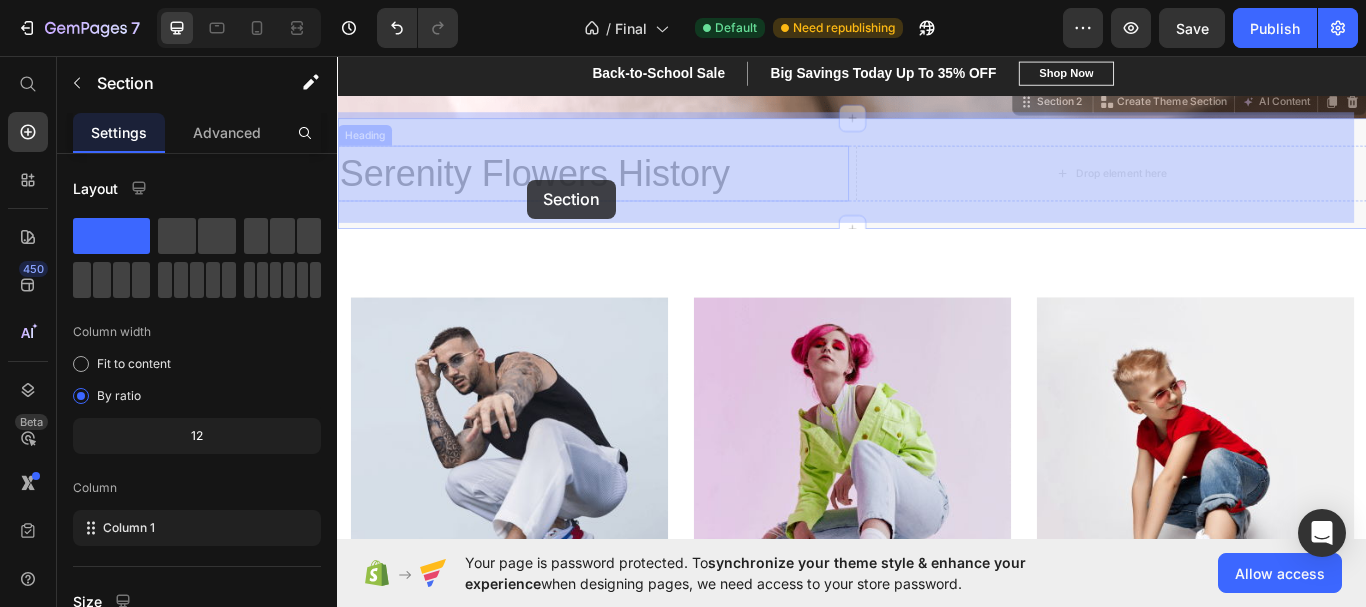 drag, startPoint x: 555, startPoint y: 212, endPoint x: 558, endPoint y: 201, distance: 11.401754 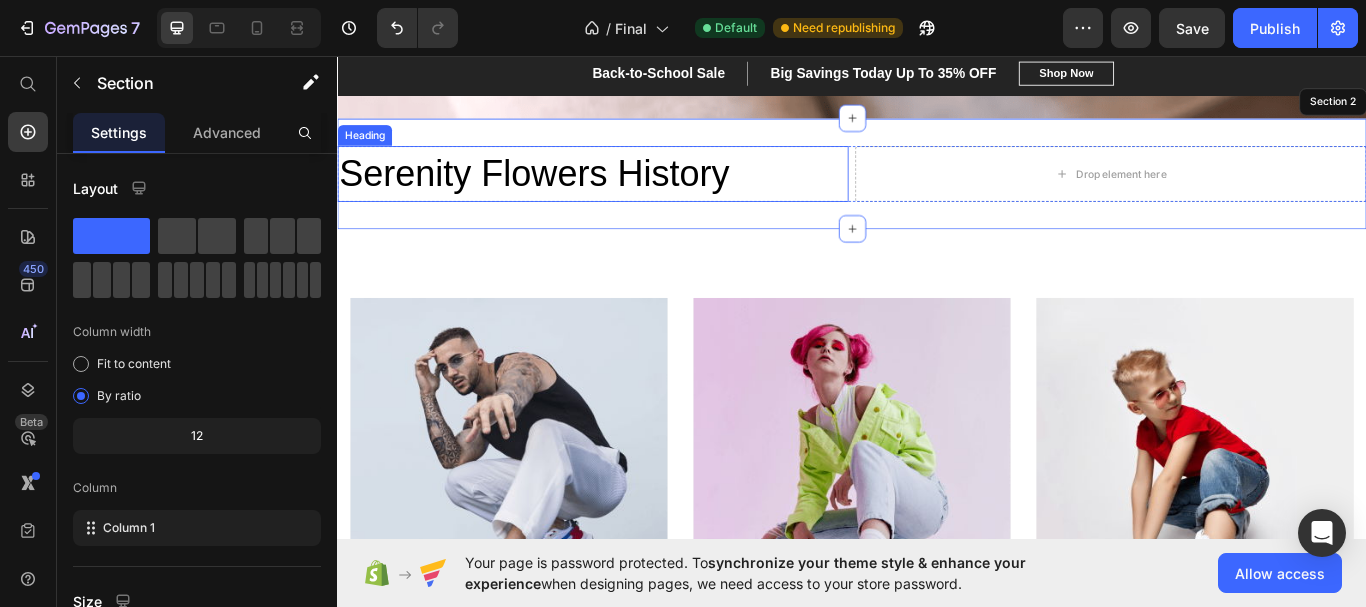 click on "Serenity Flowers History" at bounding box center (566, 194) 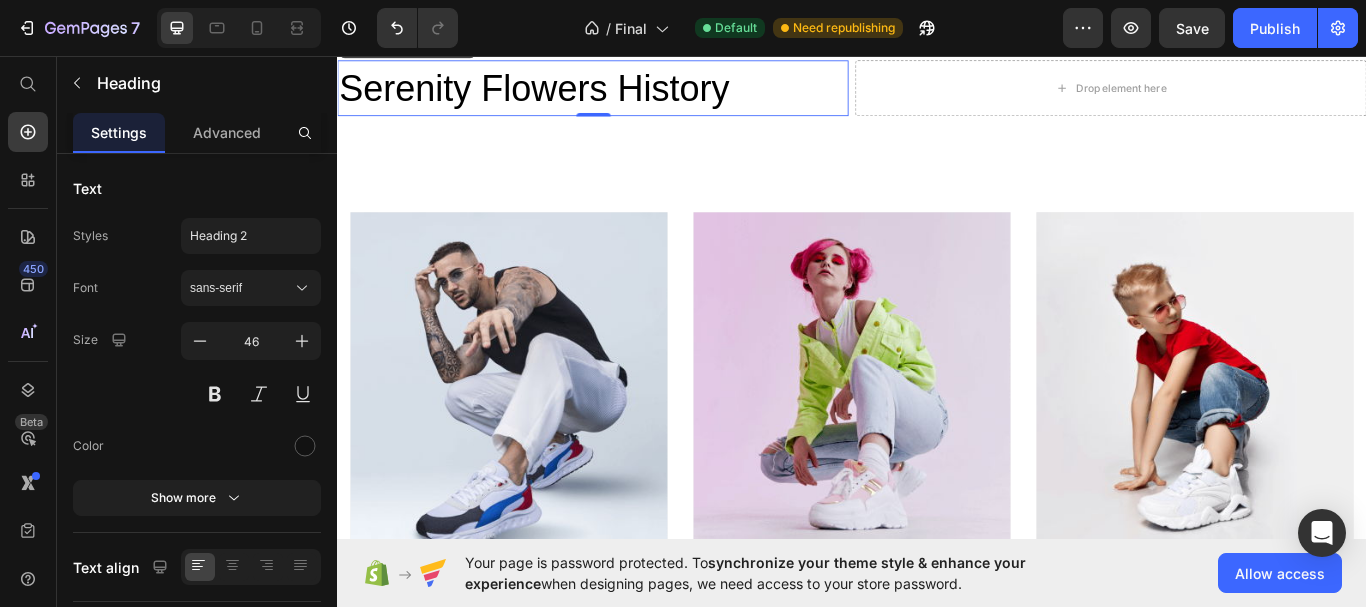 scroll, scrollTop: 600, scrollLeft: 0, axis: vertical 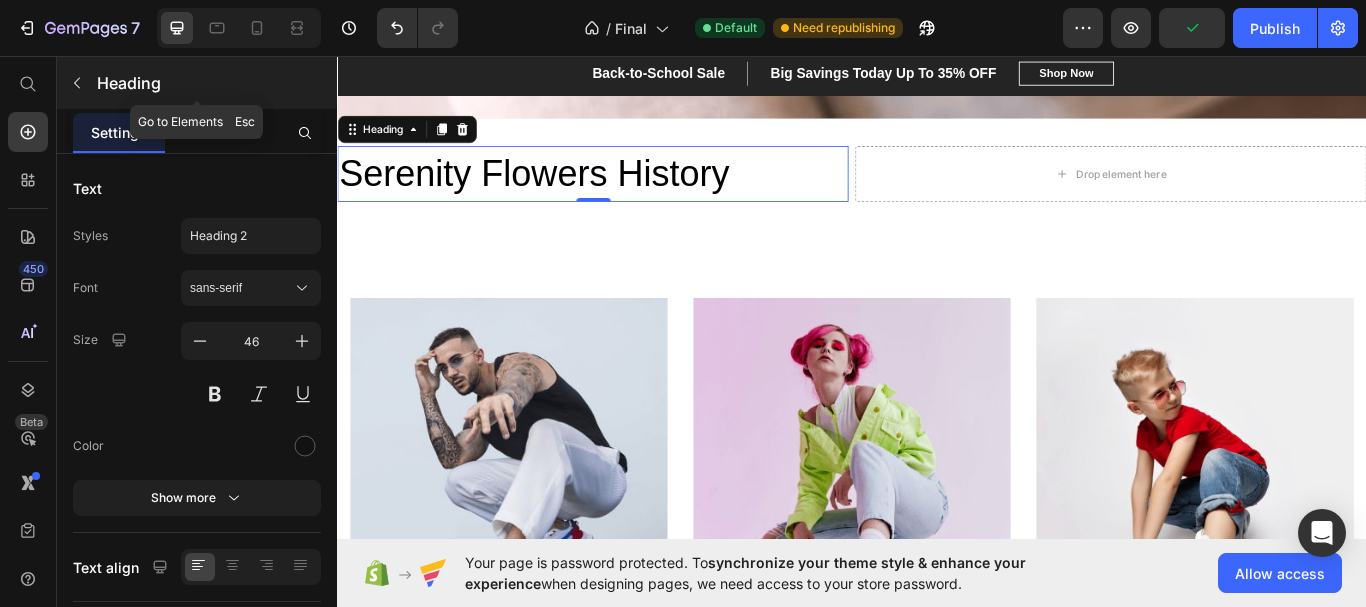 click 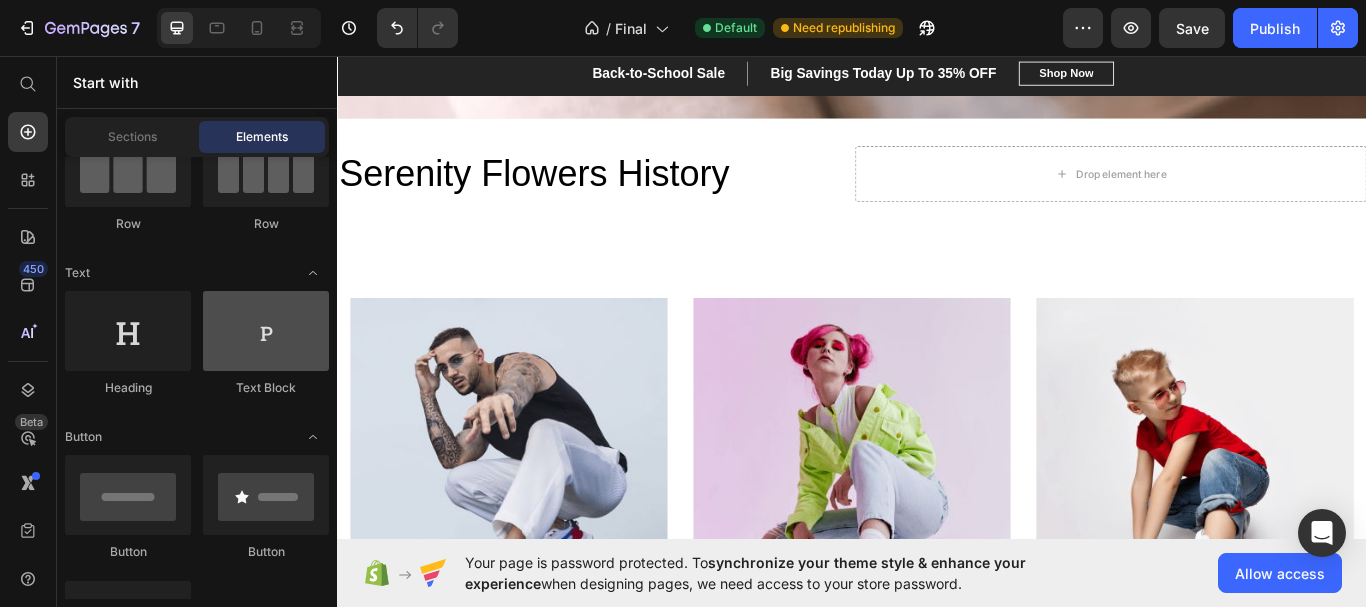 click at bounding box center [266, 331] 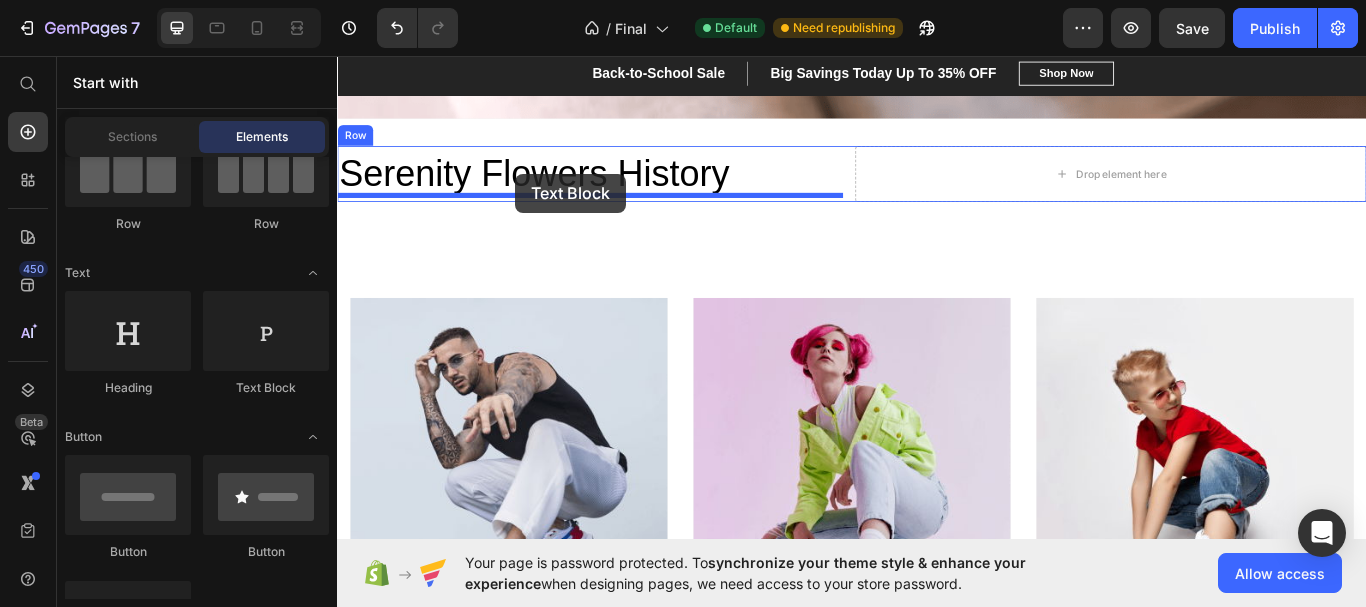 drag, startPoint x: 532, startPoint y: 215, endPoint x: 1218, endPoint y: 51, distance: 705.3311 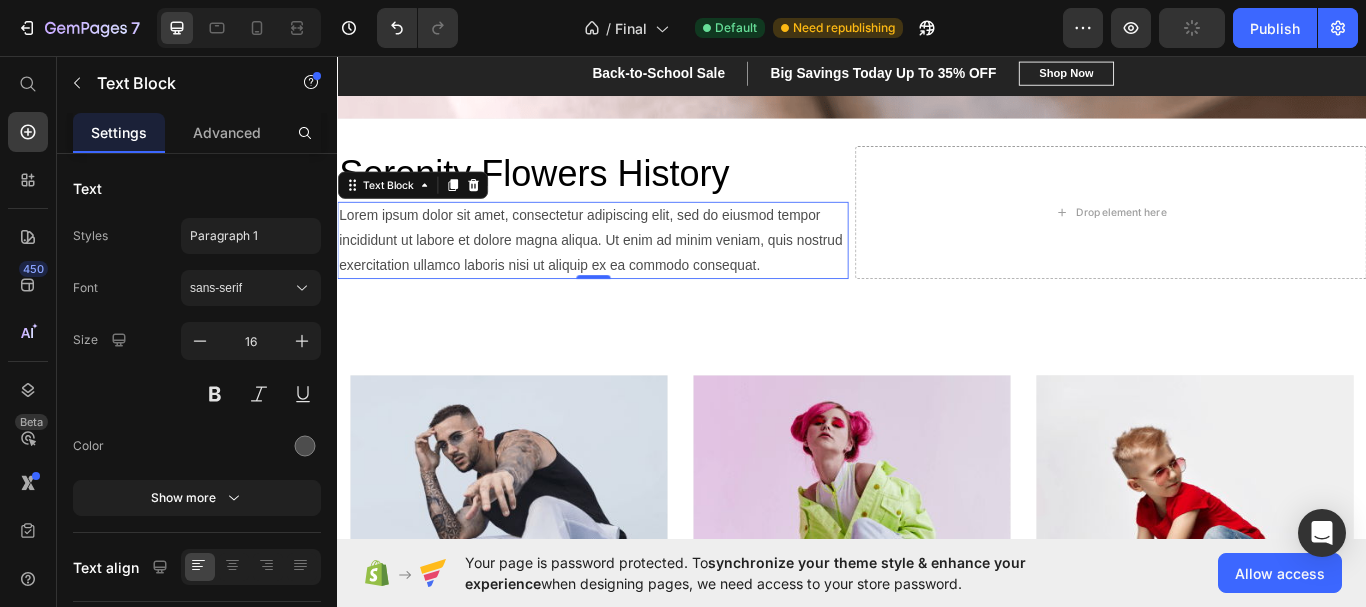 click on "Lorem ipsum dolor sit amet, consectetur adipiscing elit, sed do eiusmod tempor incididunt ut labore et dolore magna aliqua. Ut enim ad minim veniam, quis nostrud exercitation ullamco laboris nisi ut aliquip ex ea commodo consequat." at bounding box center (635, 272) 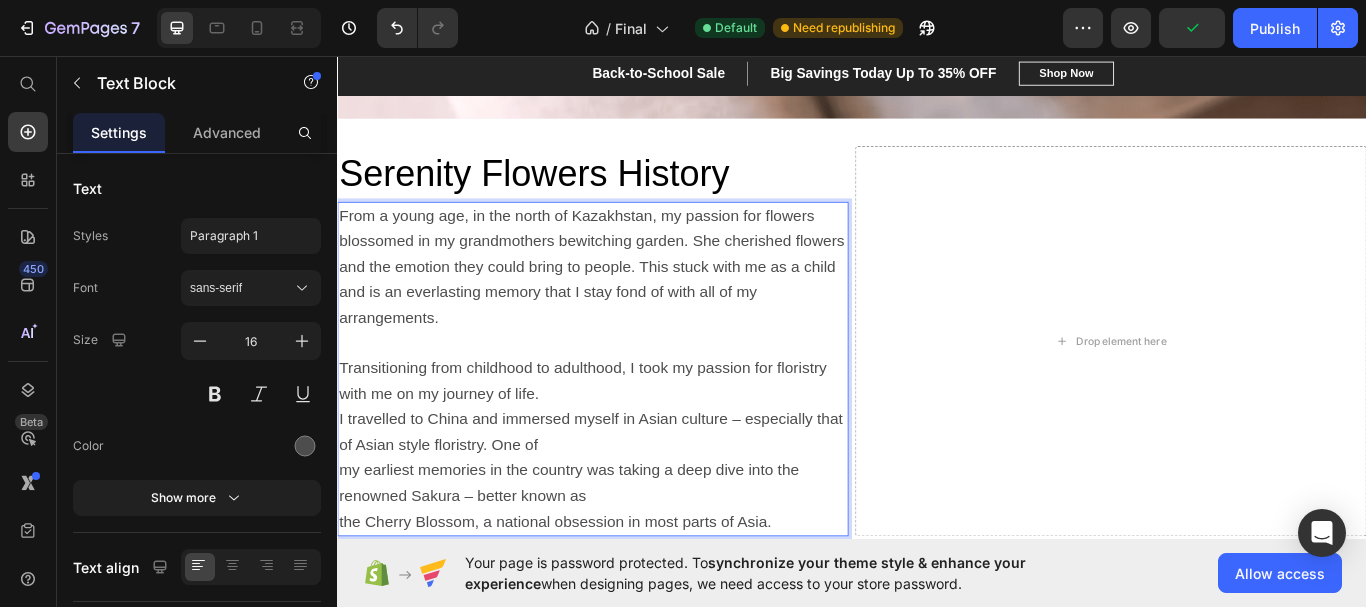scroll, scrollTop: 15, scrollLeft: 0, axis: vertical 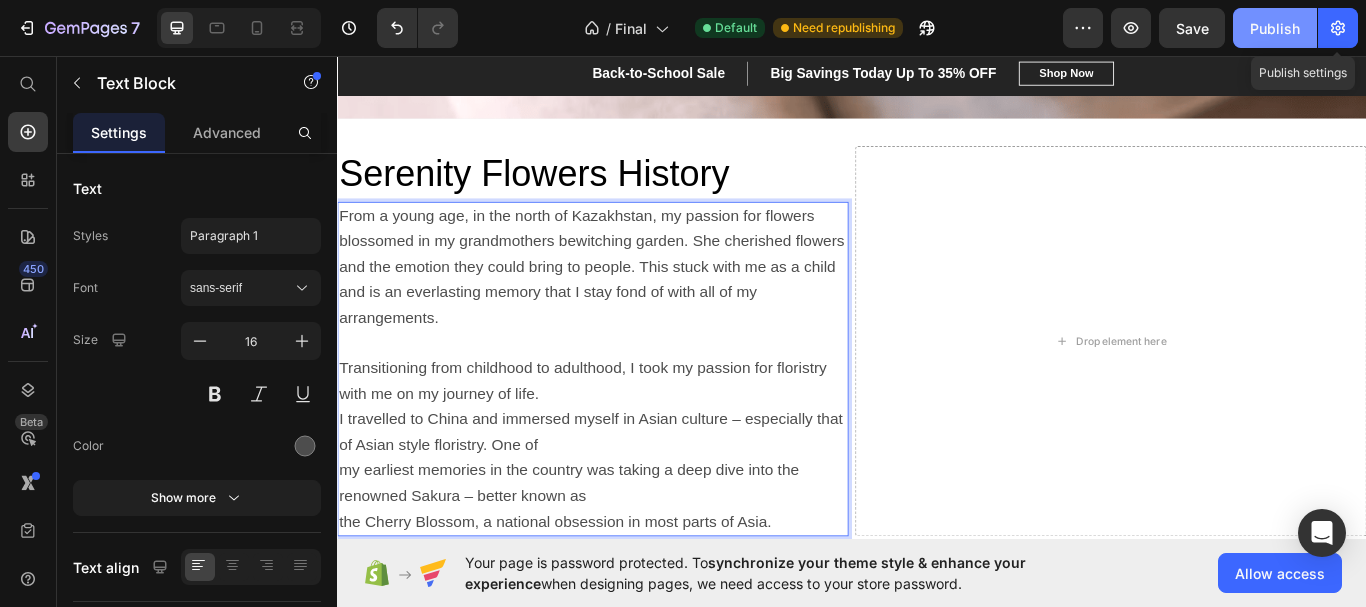 click on "Publish" at bounding box center [1275, 28] 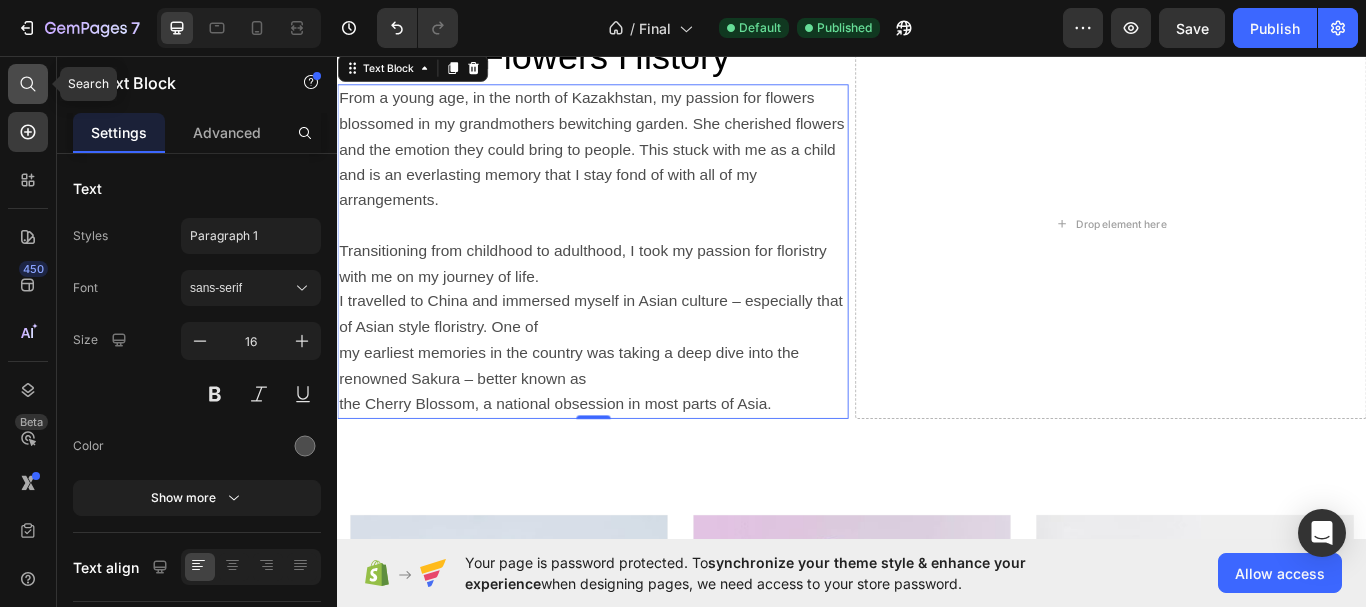 scroll, scrollTop: 800, scrollLeft: 0, axis: vertical 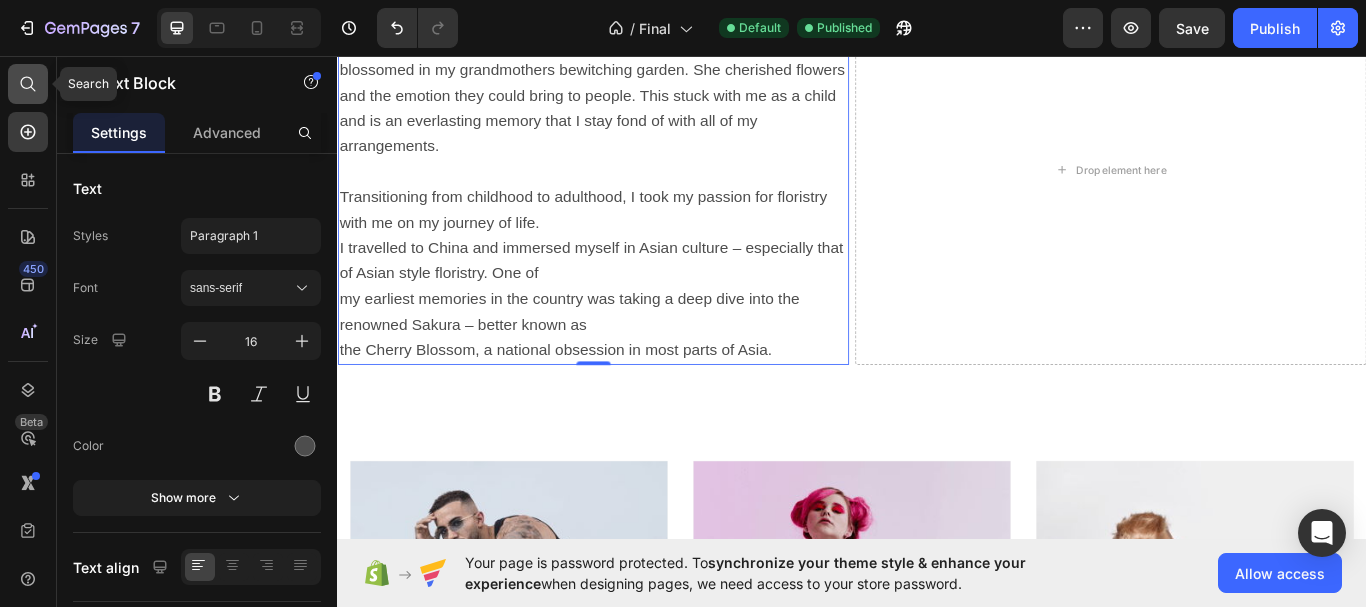 click 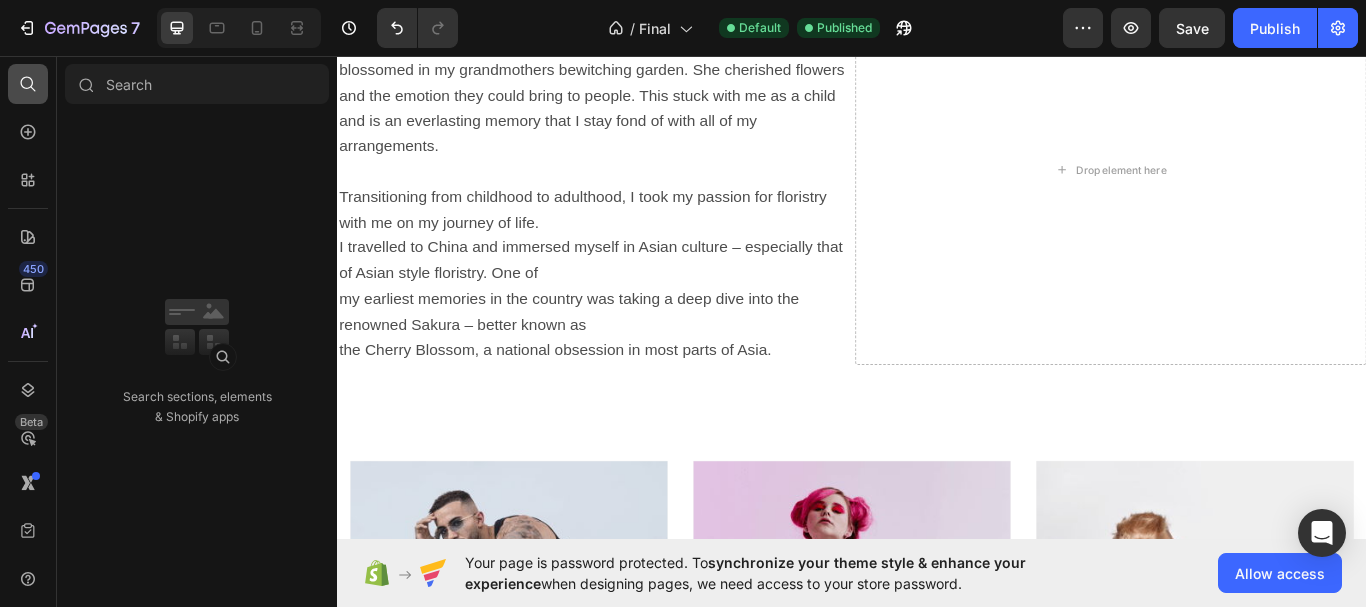 scroll, scrollTop: 0, scrollLeft: 0, axis: both 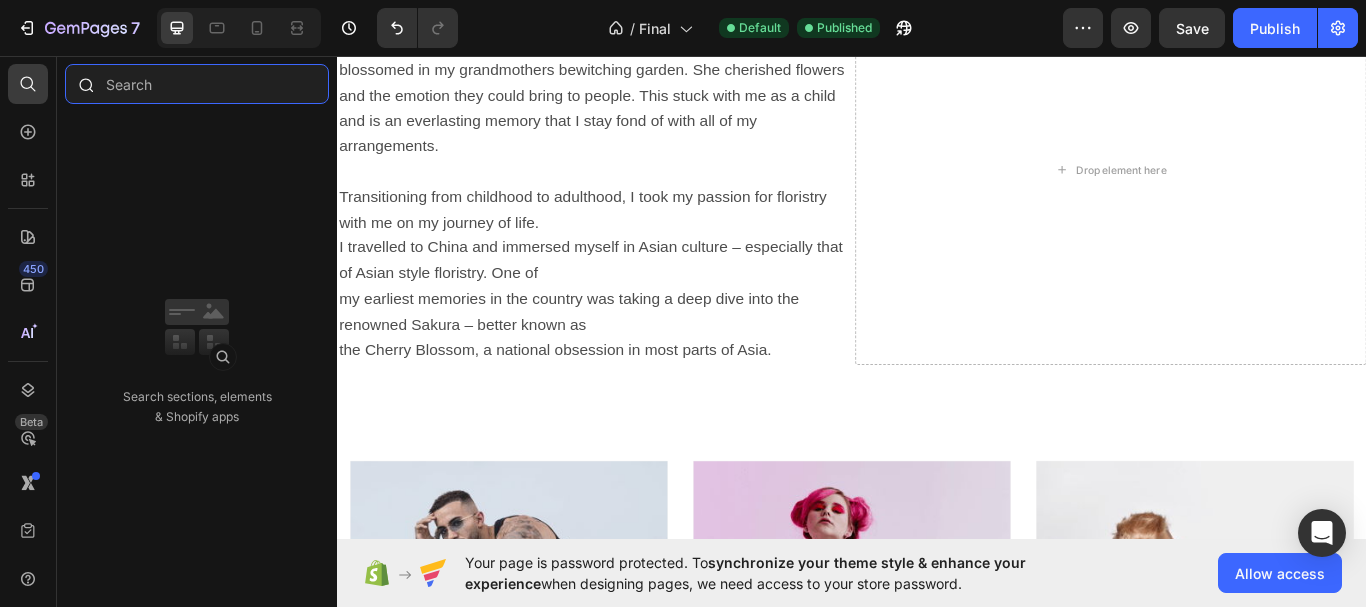click at bounding box center [197, 84] 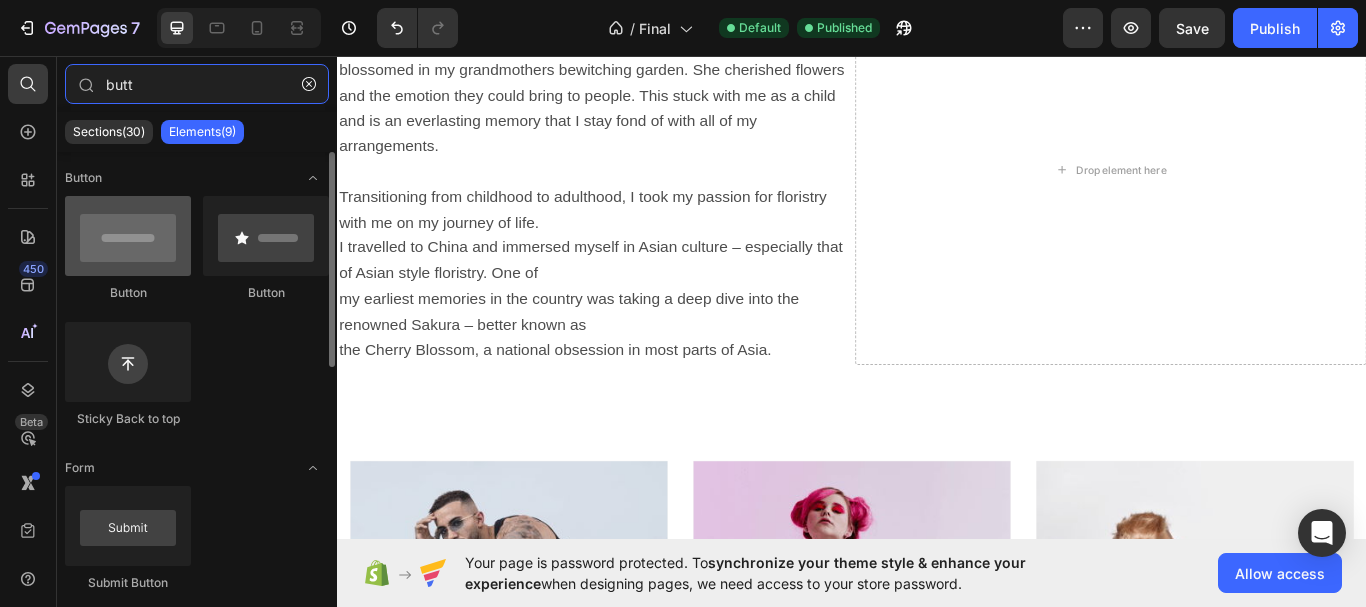 type on "butt" 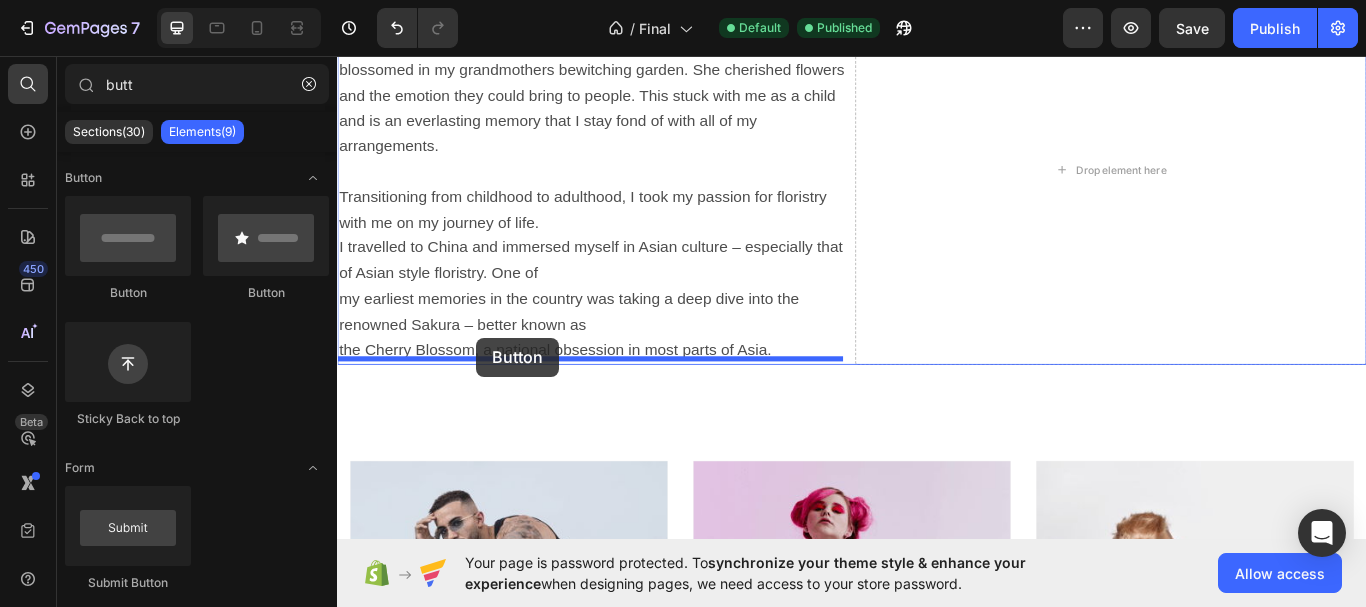 drag, startPoint x: 450, startPoint y: 293, endPoint x: 499, endPoint y: 385, distance: 104.23531 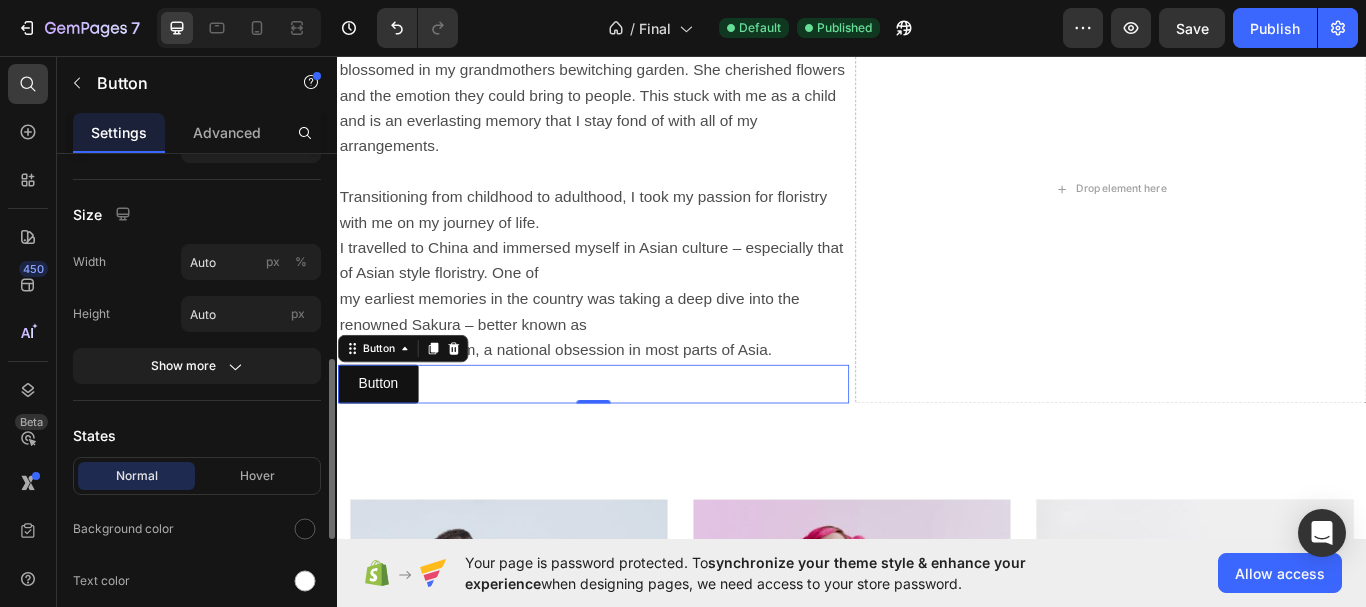 scroll, scrollTop: 300, scrollLeft: 0, axis: vertical 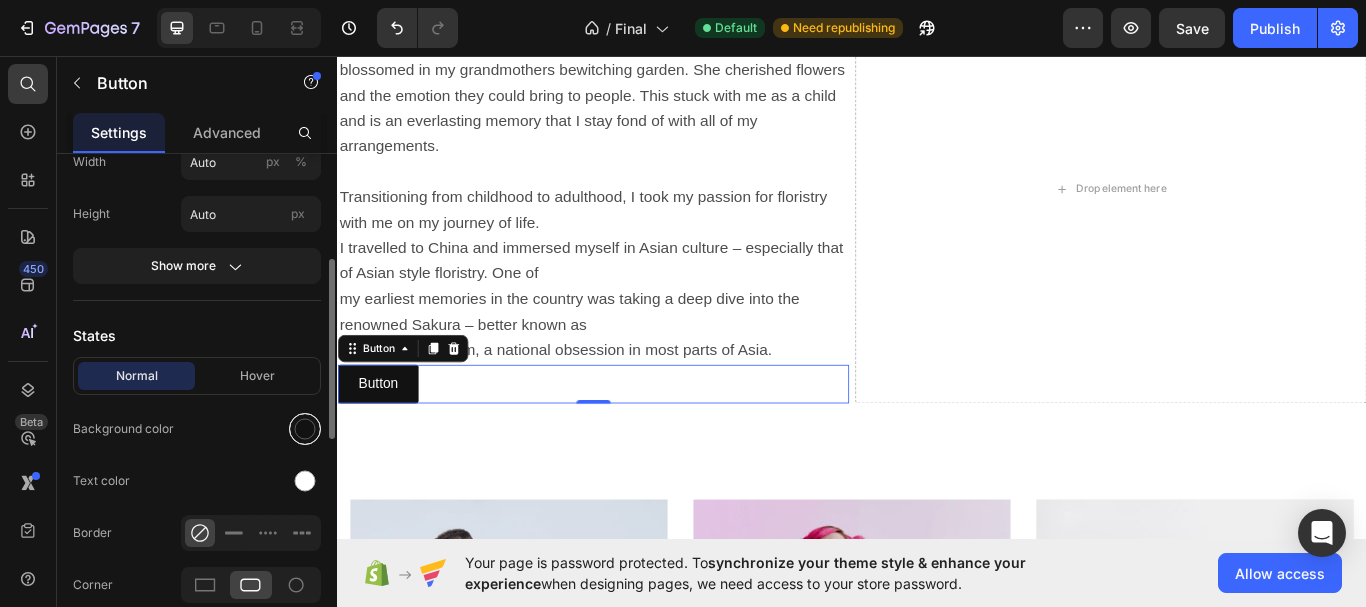 click at bounding box center [305, 429] 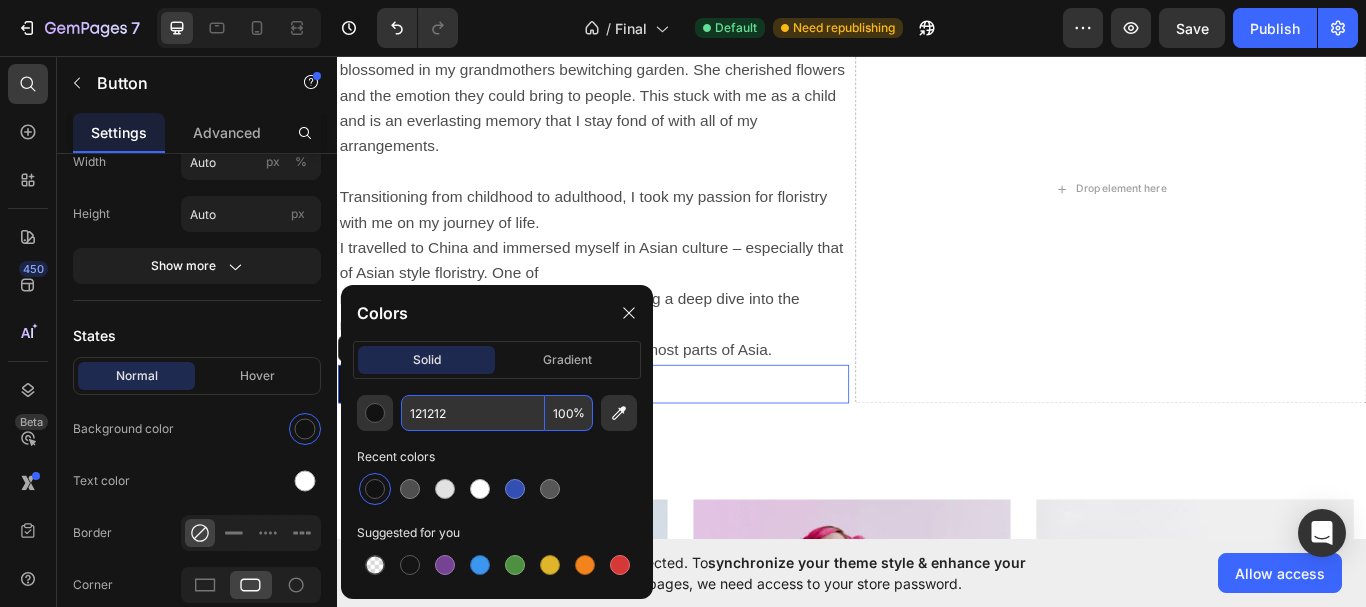 click on "121212" at bounding box center (473, 413) 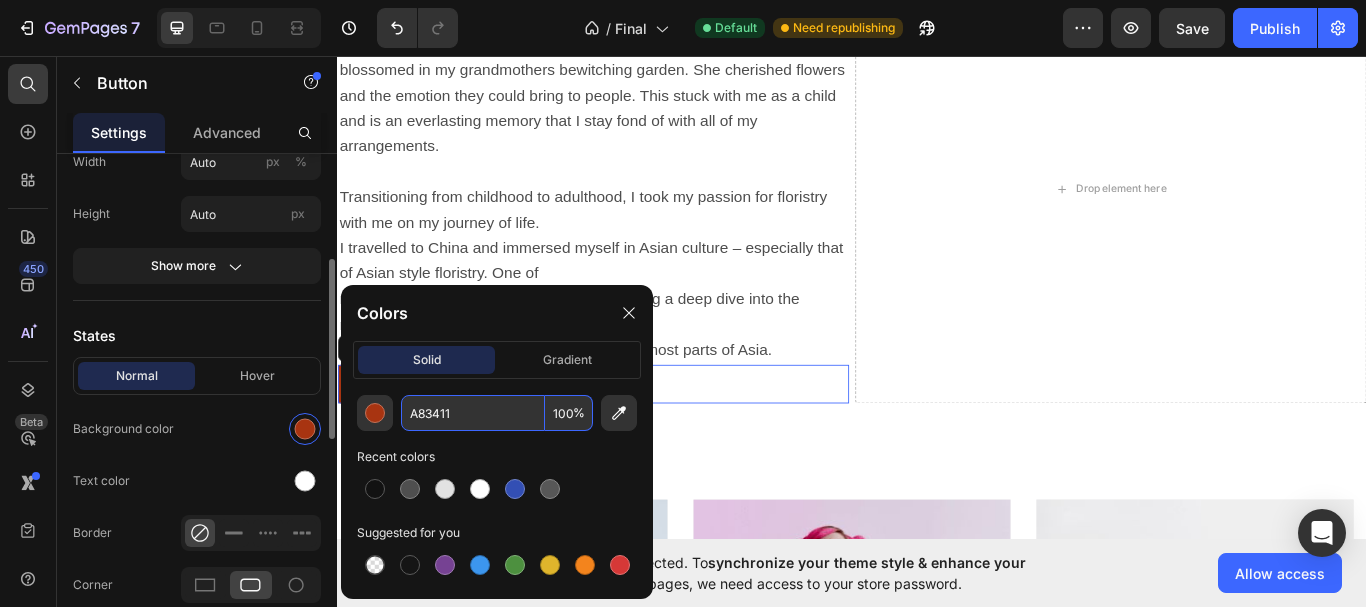 type on "A83411" 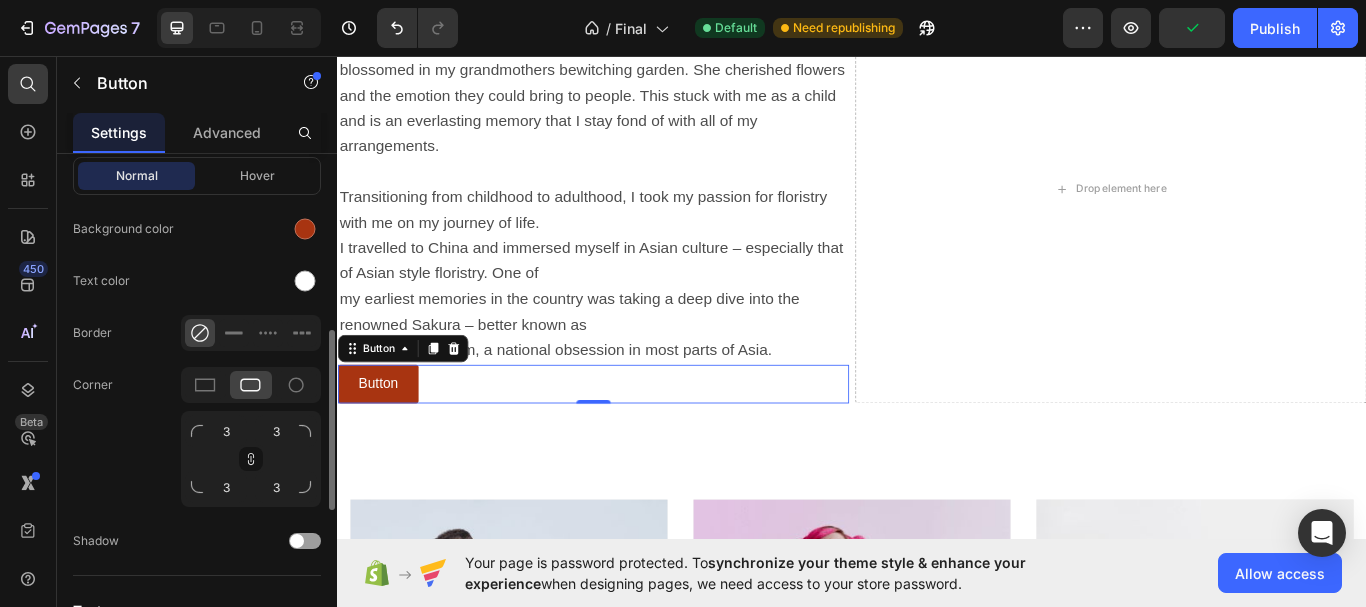 scroll, scrollTop: 600, scrollLeft: 0, axis: vertical 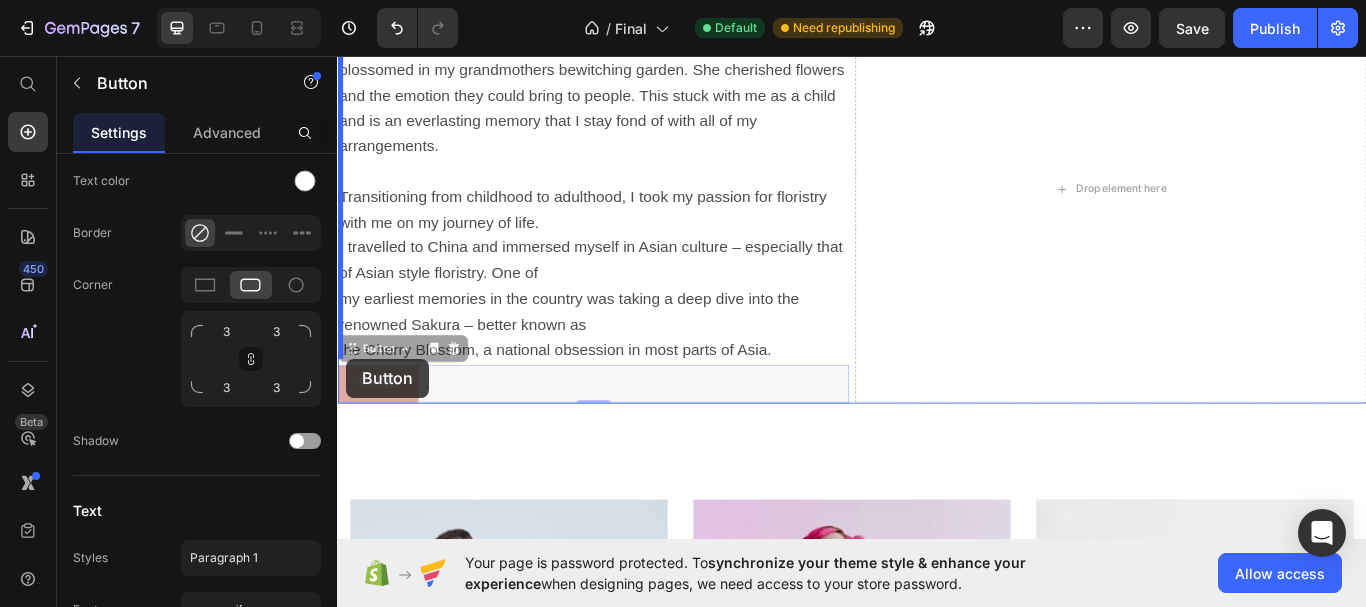 drag, startPoint x: 359, startPoint y: 397, endPoint x: 503, endPoint y: 446, distance: 152.10852 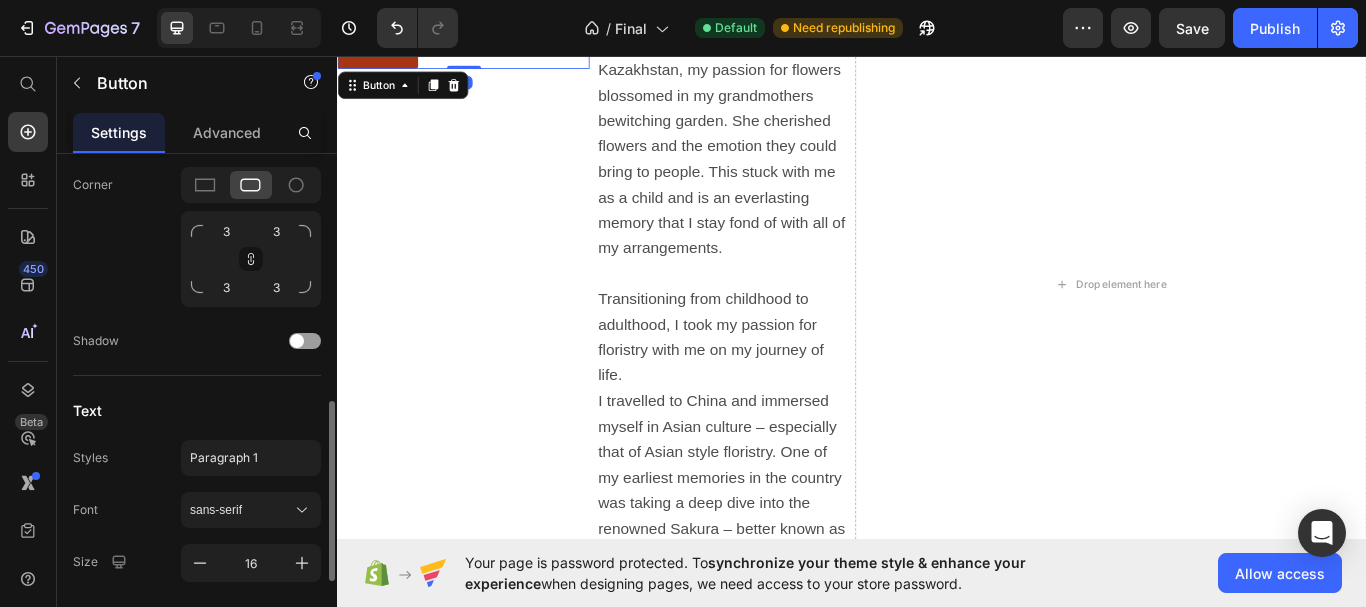 scroll, scrollTop: 800, scrollLeft: 0, axis: vertical 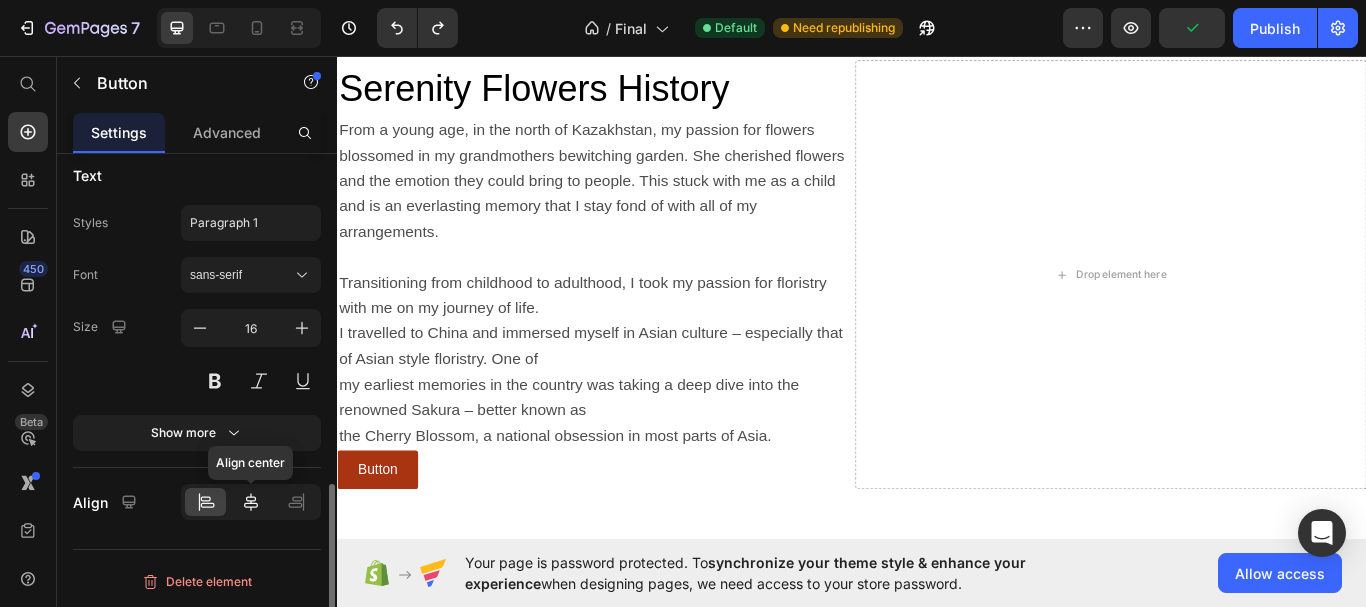 click 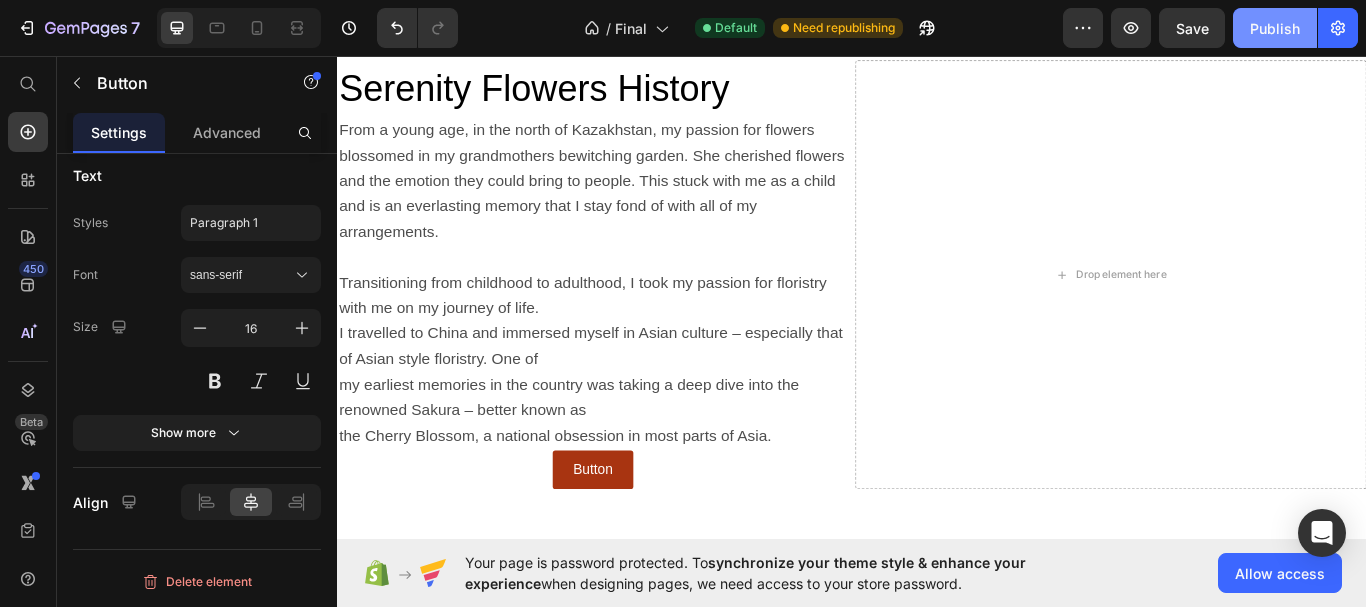 click on "Publish" at bounding box center (1275, 28) 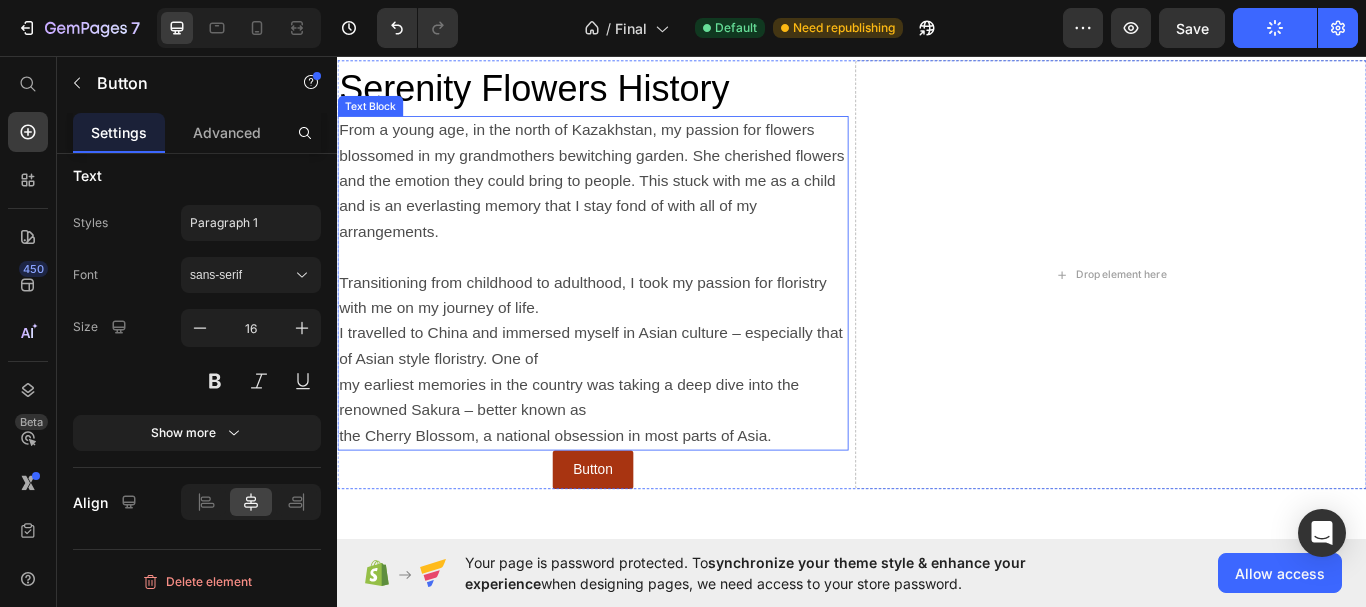 click on "From a young age, in the north of [COUNTRY], my passion for flowers blossomed in my grandmothers bewitching garden. She cherished flowers and the emotion they could bring to people. This stuck with me as a child and is an everlasting memory that I stay fond of with all of my arrangements. Transitioning from childhood to adulthood, I took my passion for floristry with me on my journey of life. I travelled to China and immersed myself in Asian culture – especially that of Asian style floristry. One of my earliest memories in the country was taking a deep dive into the renowned Sakura – better known as the Cherry Blossom, a national obsession in most parts of Asia." at bounding box center (635, 322) 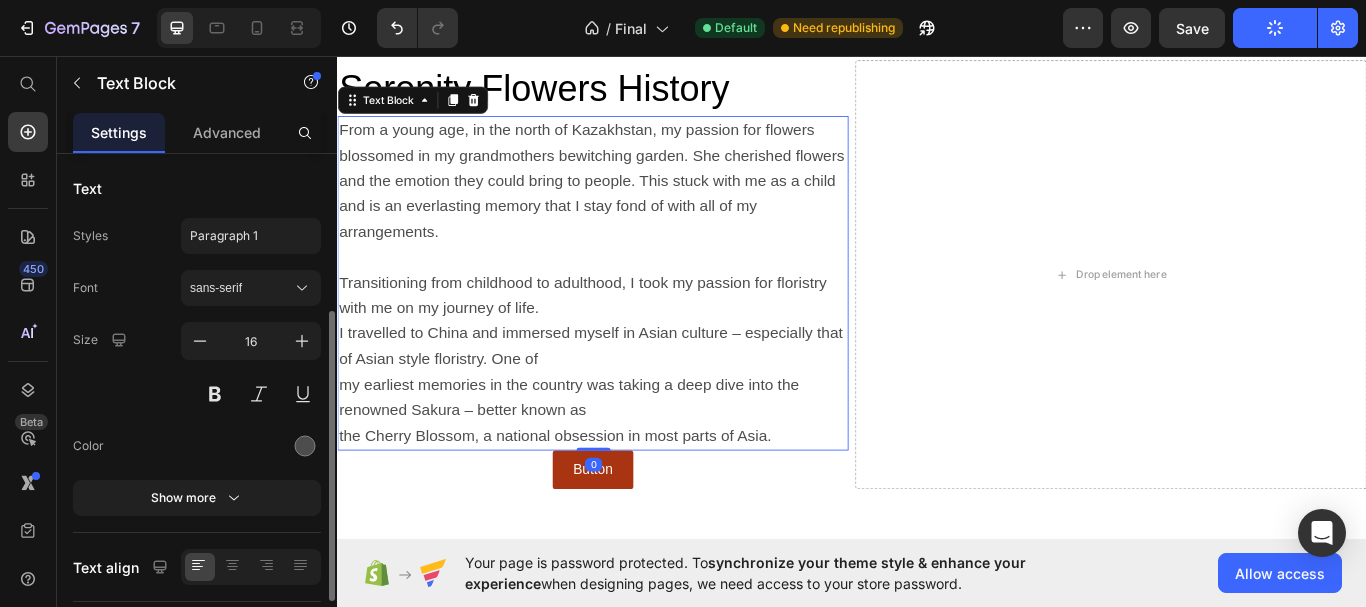 scroll, scrollTop: 100, scrollLeft: 0, axis: vertical 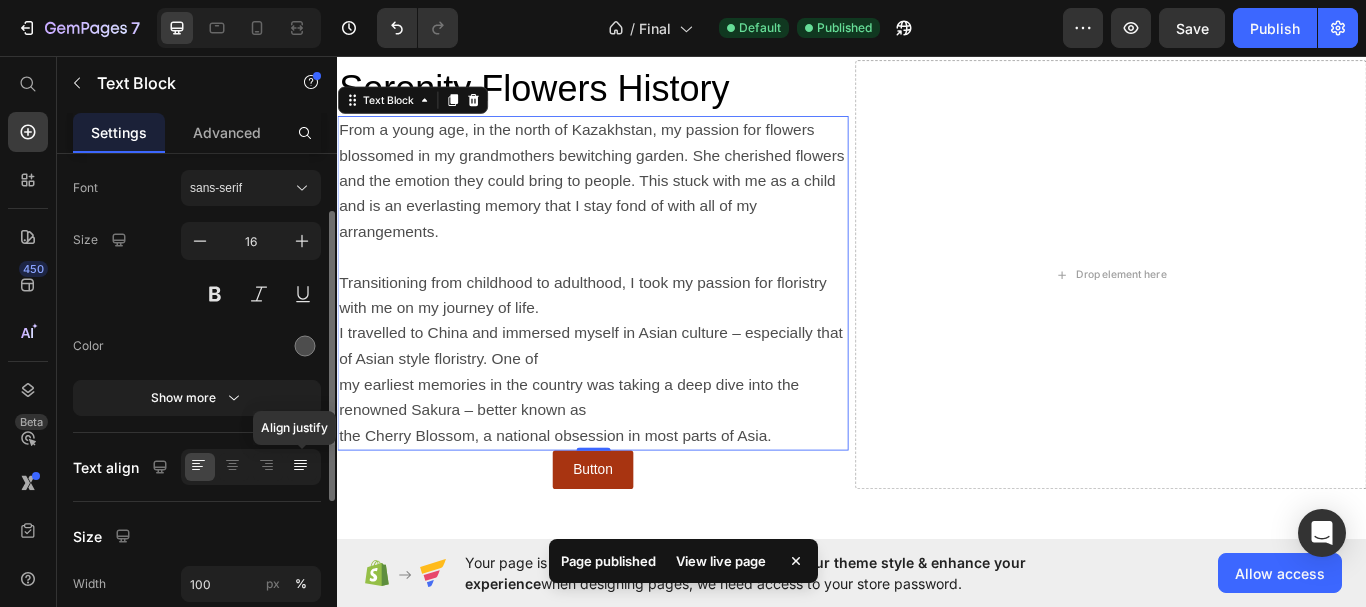 click 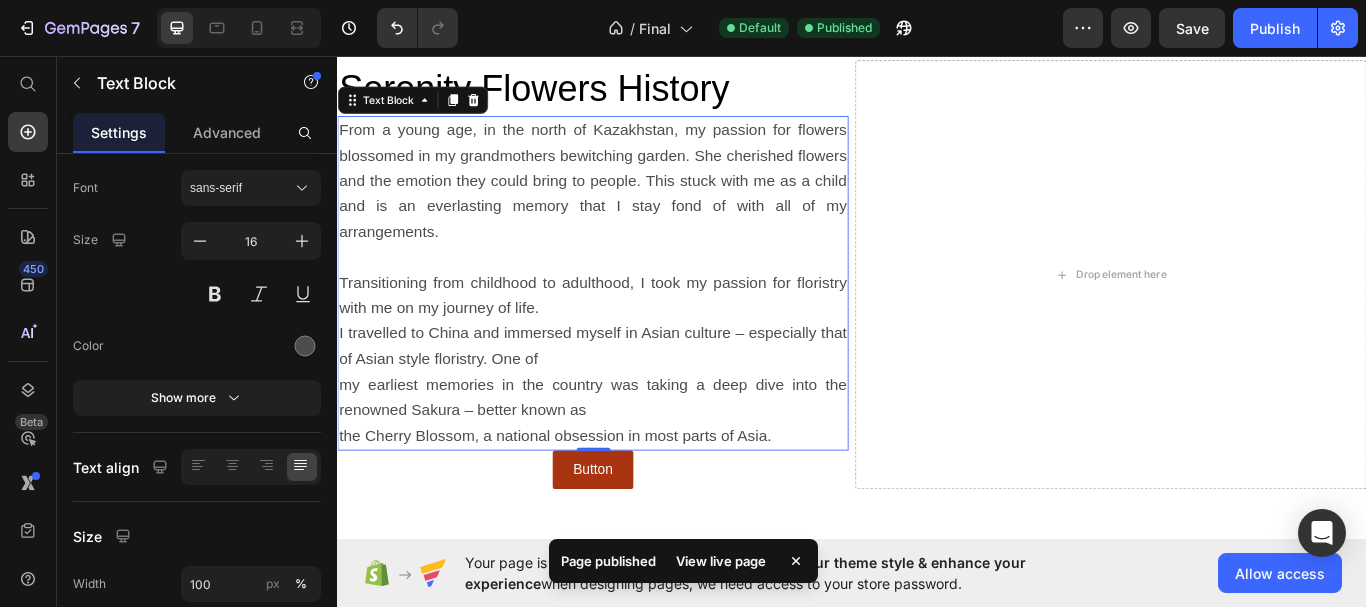scroll, scrollTop: 800, scrollLeft: 0, axis: vertical 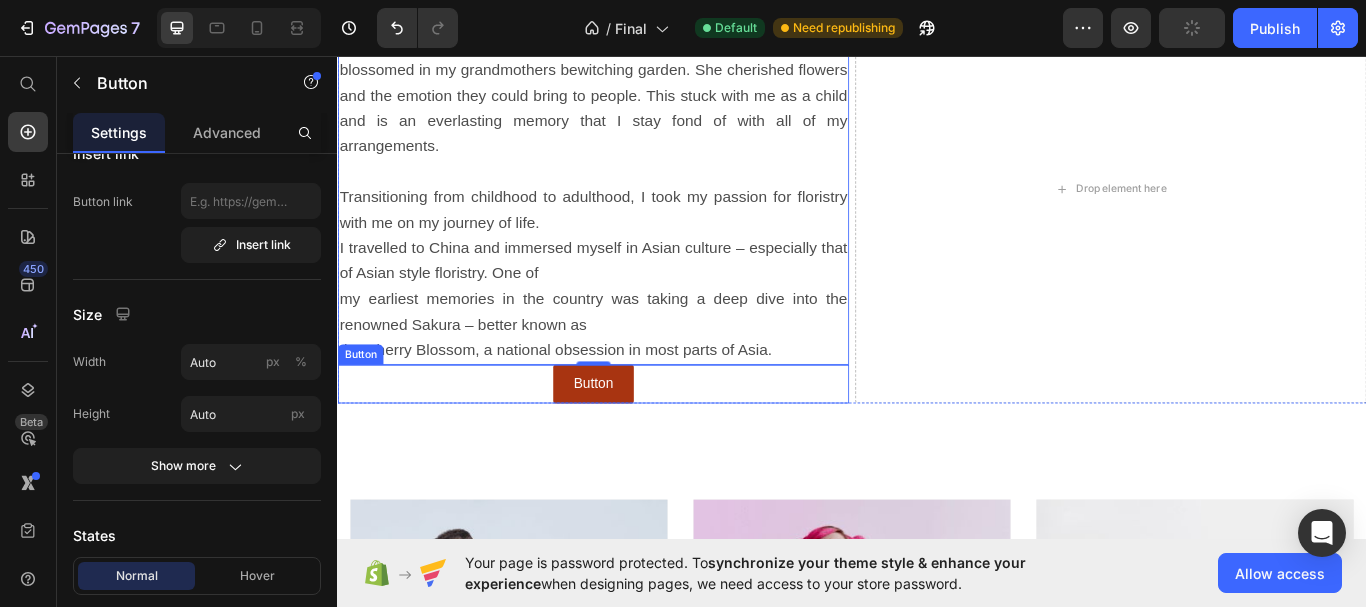 click on "Button Button" at bounding box center (635, 439) 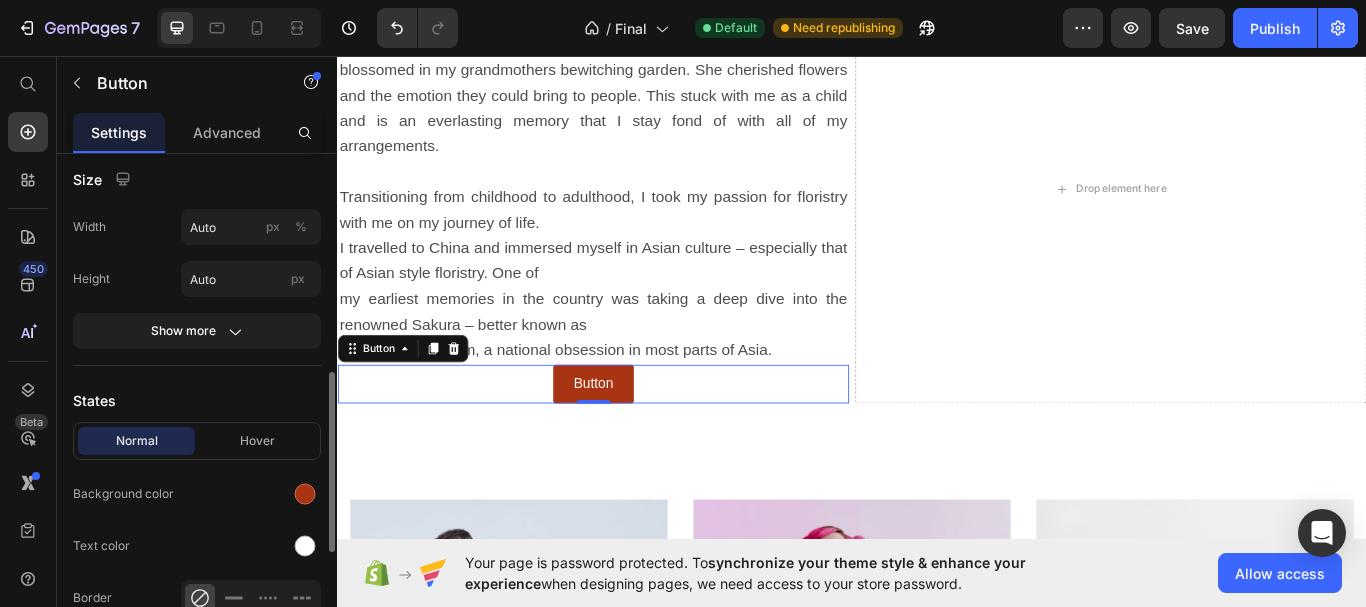 scroll, scrollTop: 235, scrollLeft: 0, axis: vertical 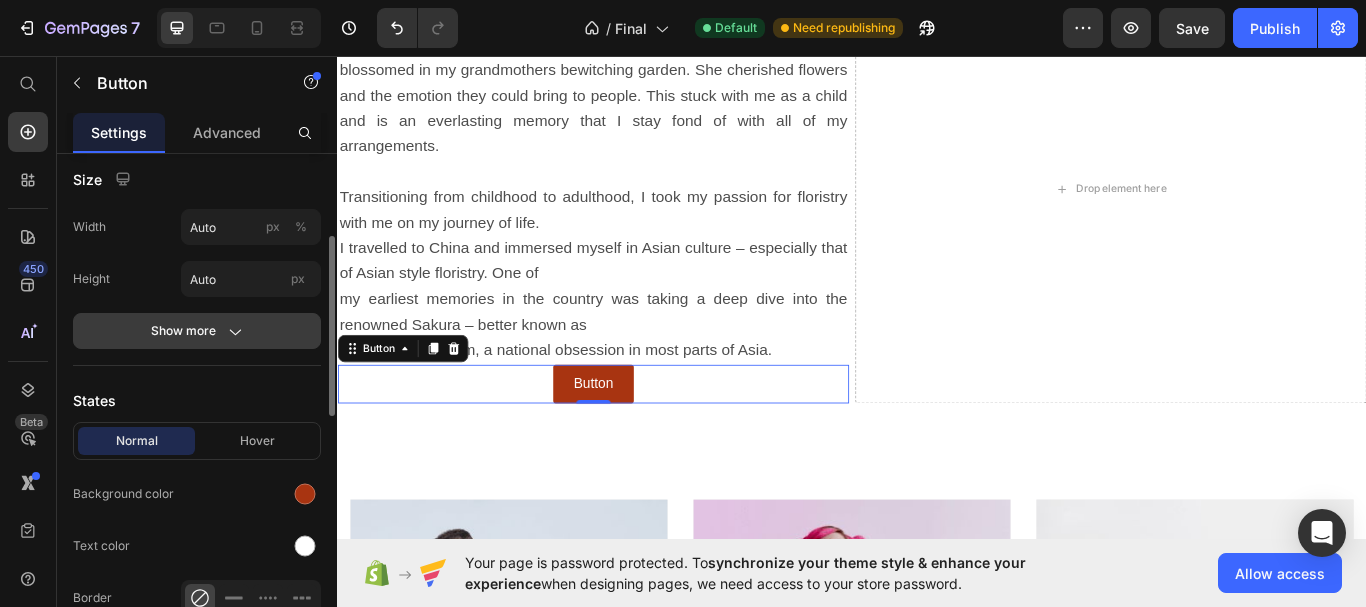 click 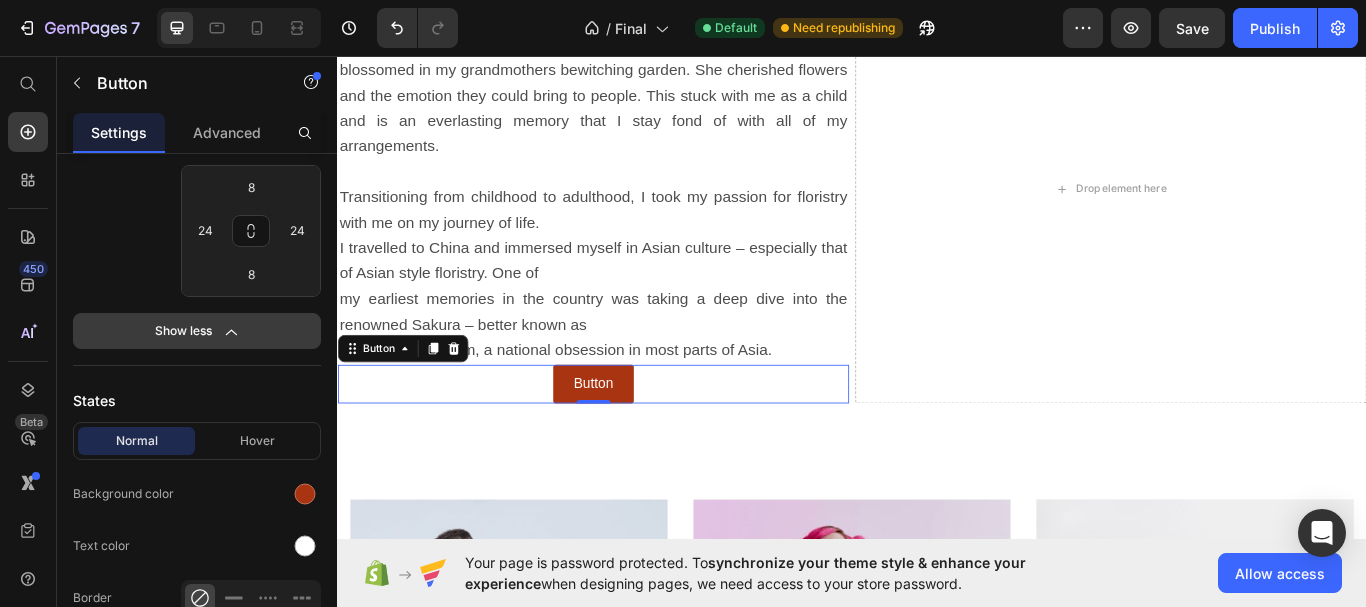 scroll, scrollTop: 135, scrollLeft: 0, axis: vertical 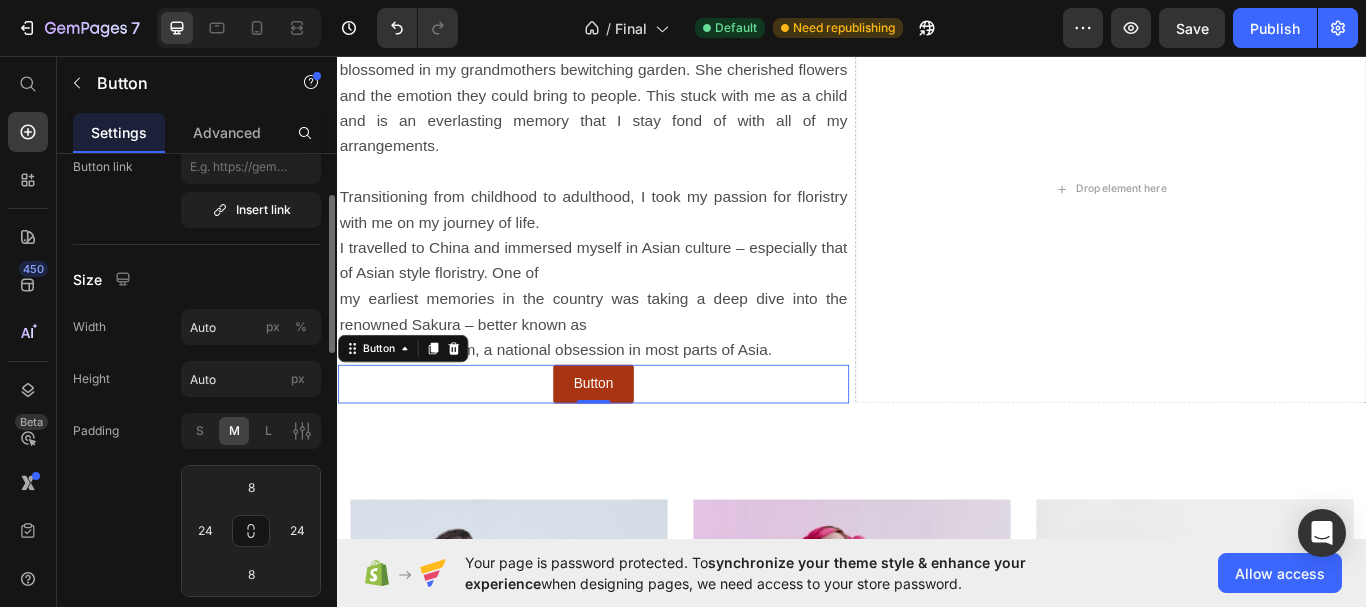 type 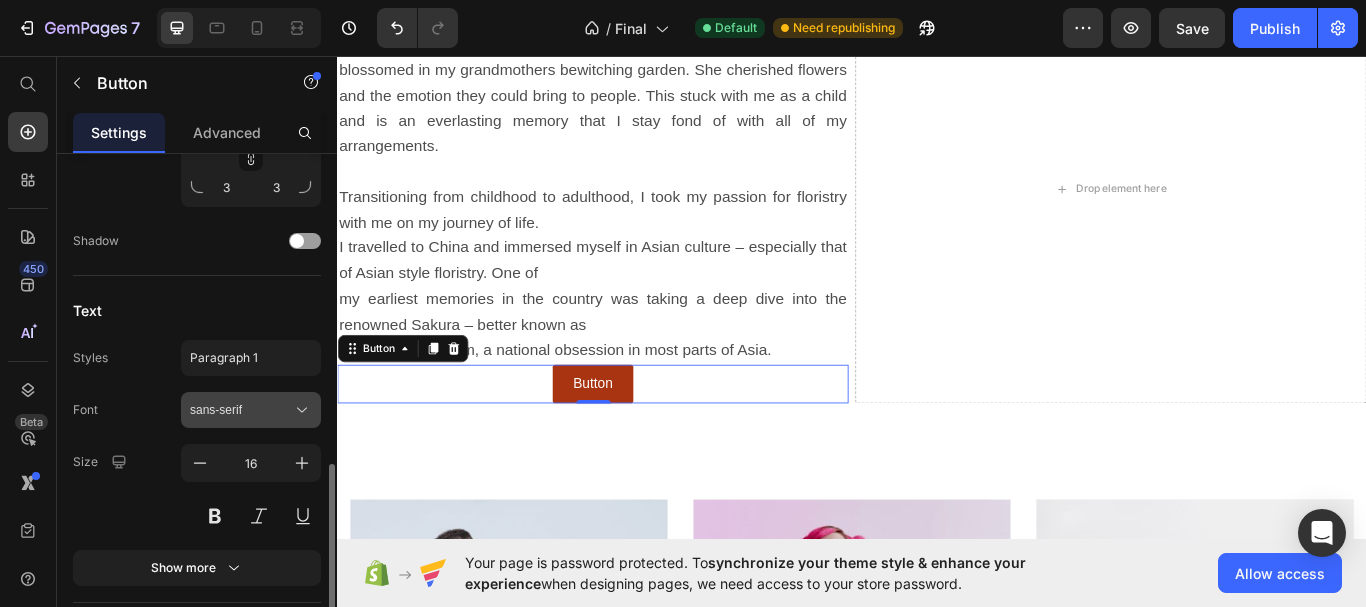 scroll, scrollTop: 1100, scrollLeft: 0, axis: vertical 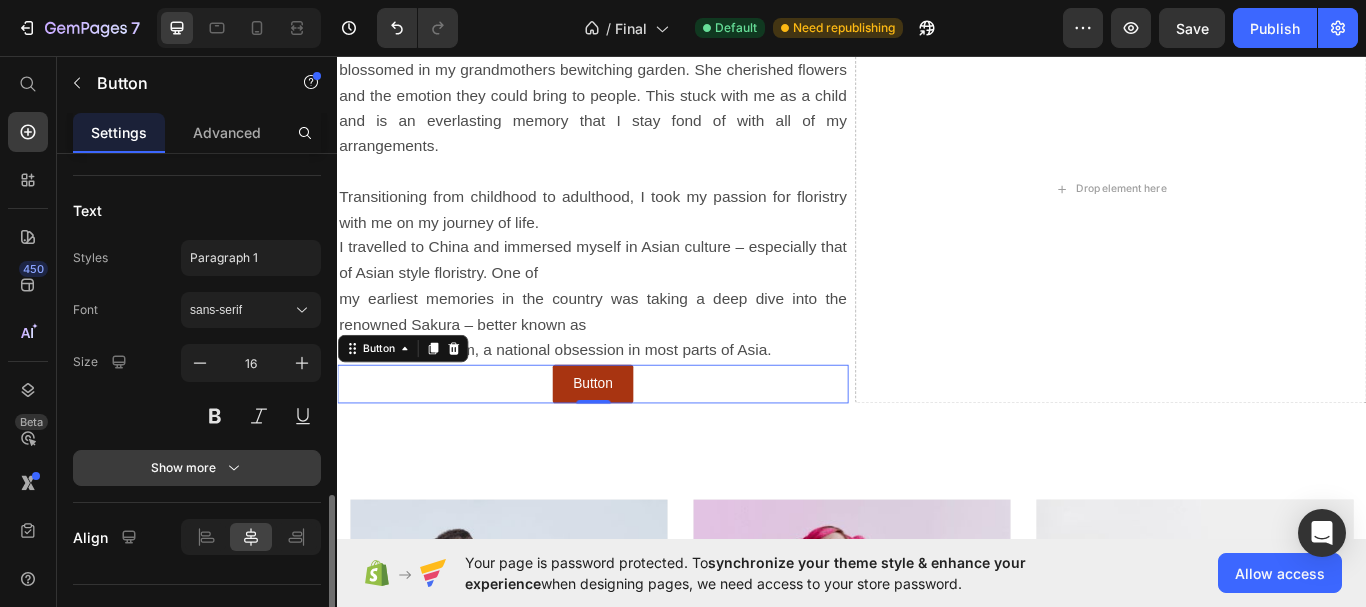 click 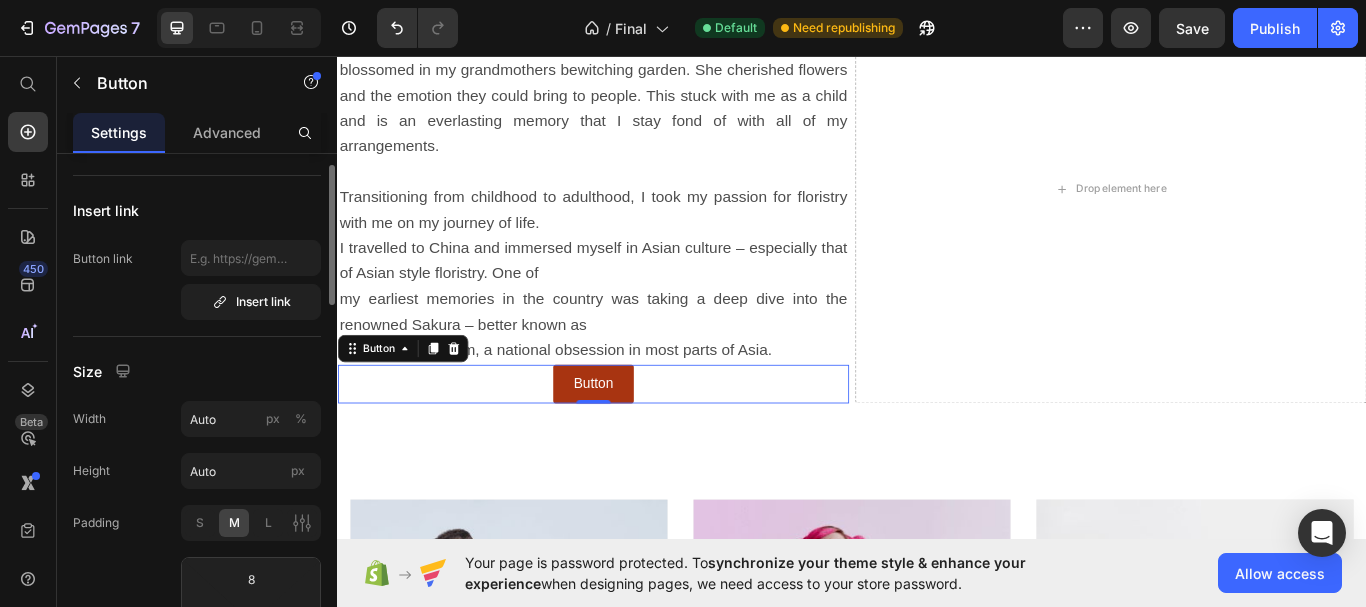 scroll, scrollTop: 0, scrollLeft: 0, axis: both 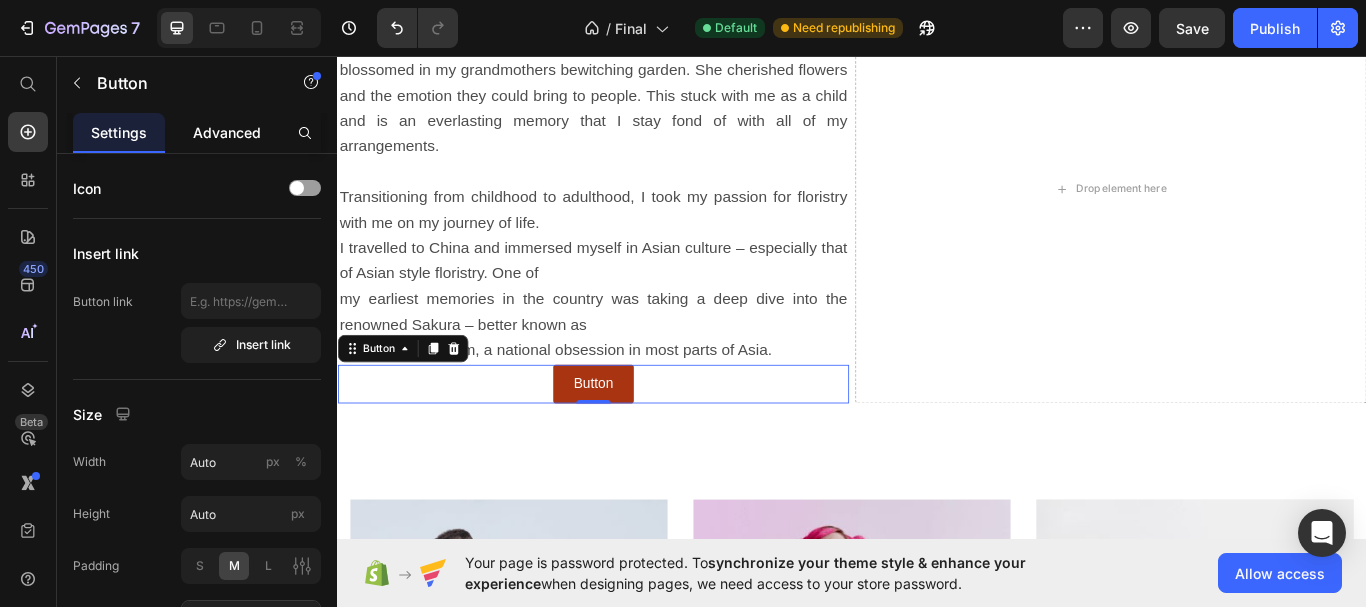 click on "Advanced" 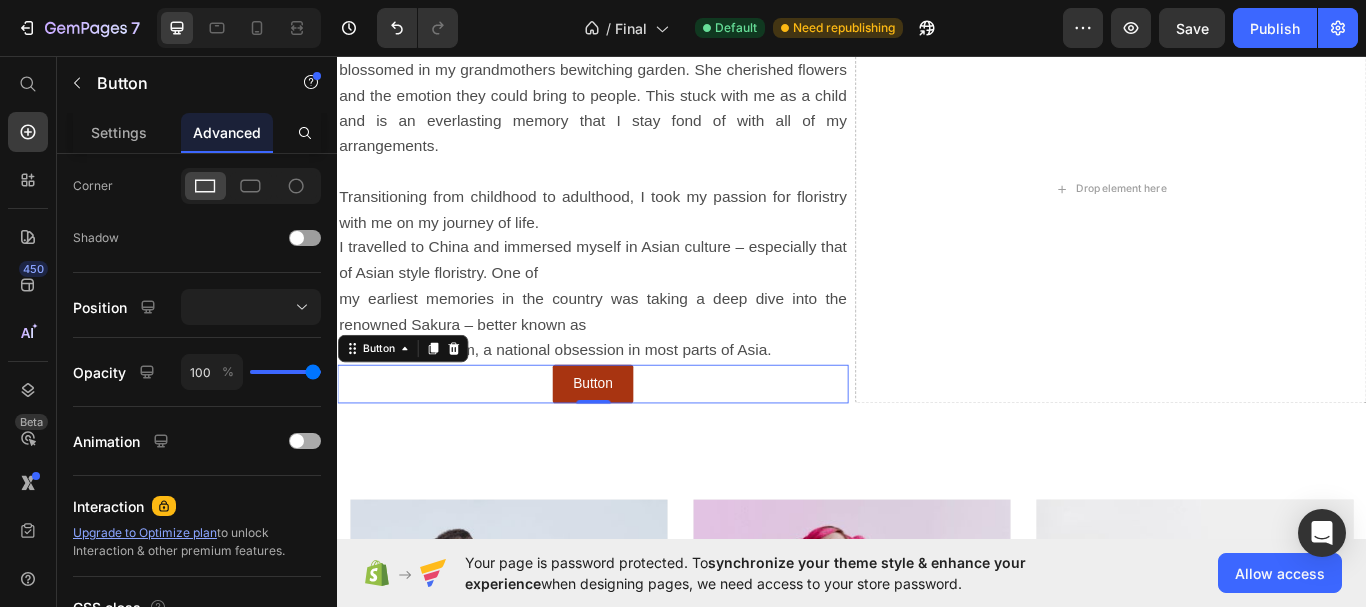 scroll, scrollTop: 759, scrollLeft: 0, axis: vertical 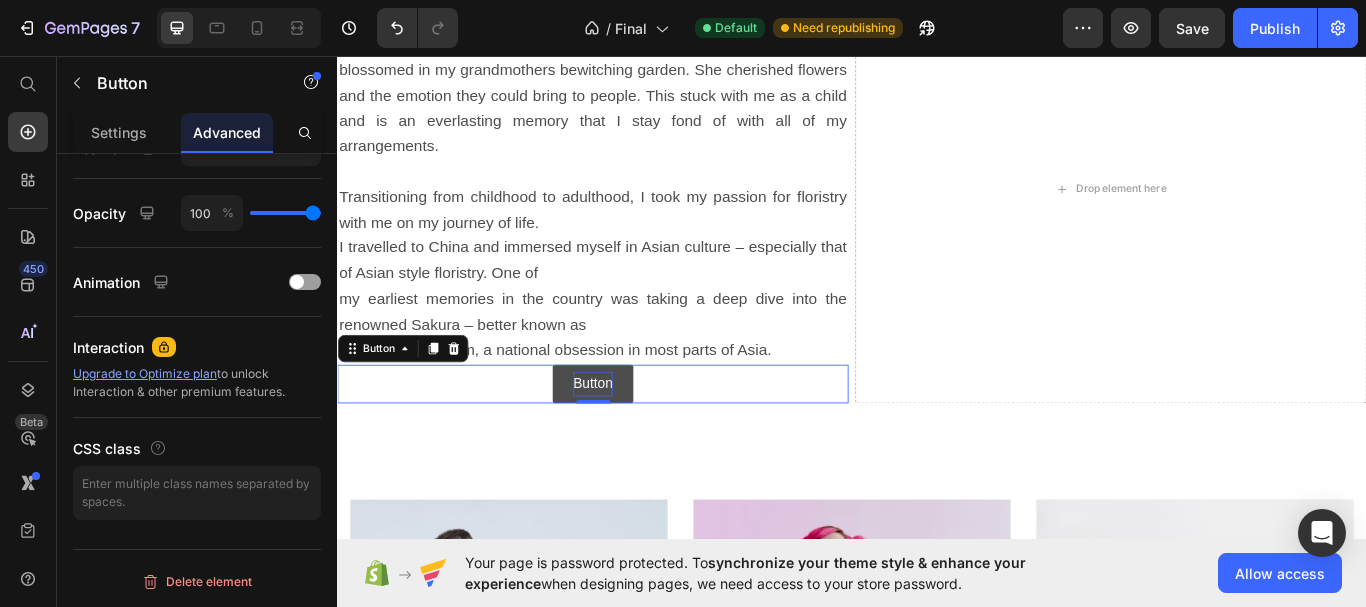 click on "Button" at bounding box center (635, 439) 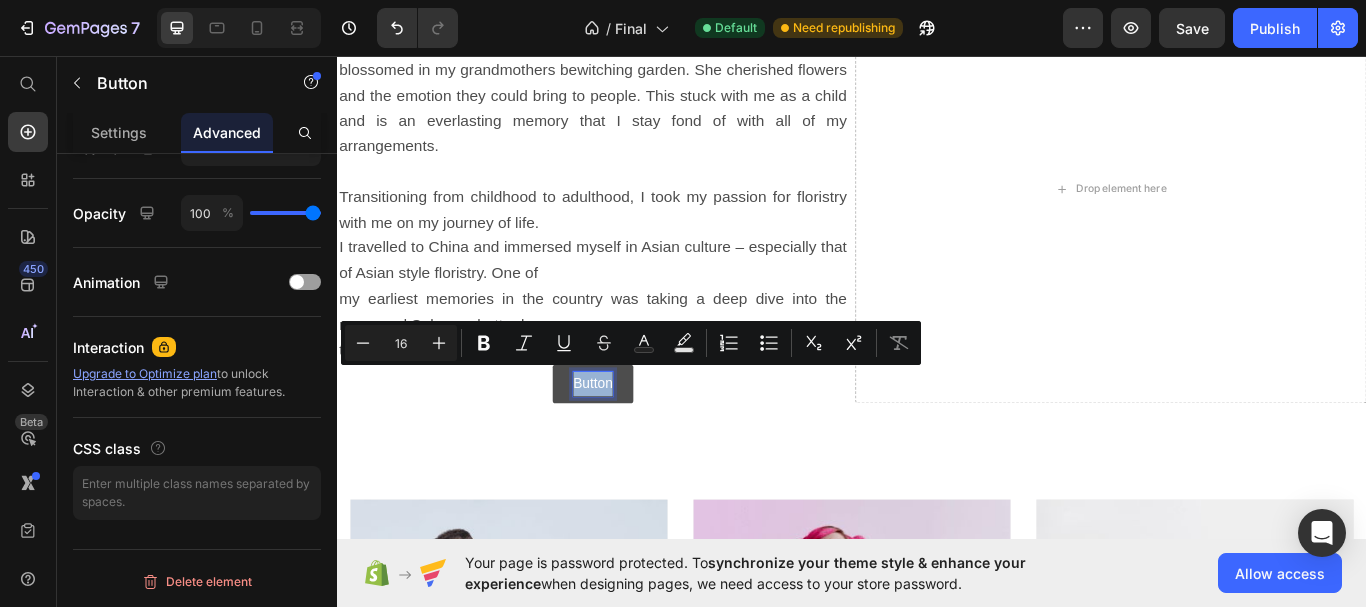 drag, startPoint x: 650, startPoint y: 426, endPoint x: 604, endPoint y: 432, distance: 46.389652 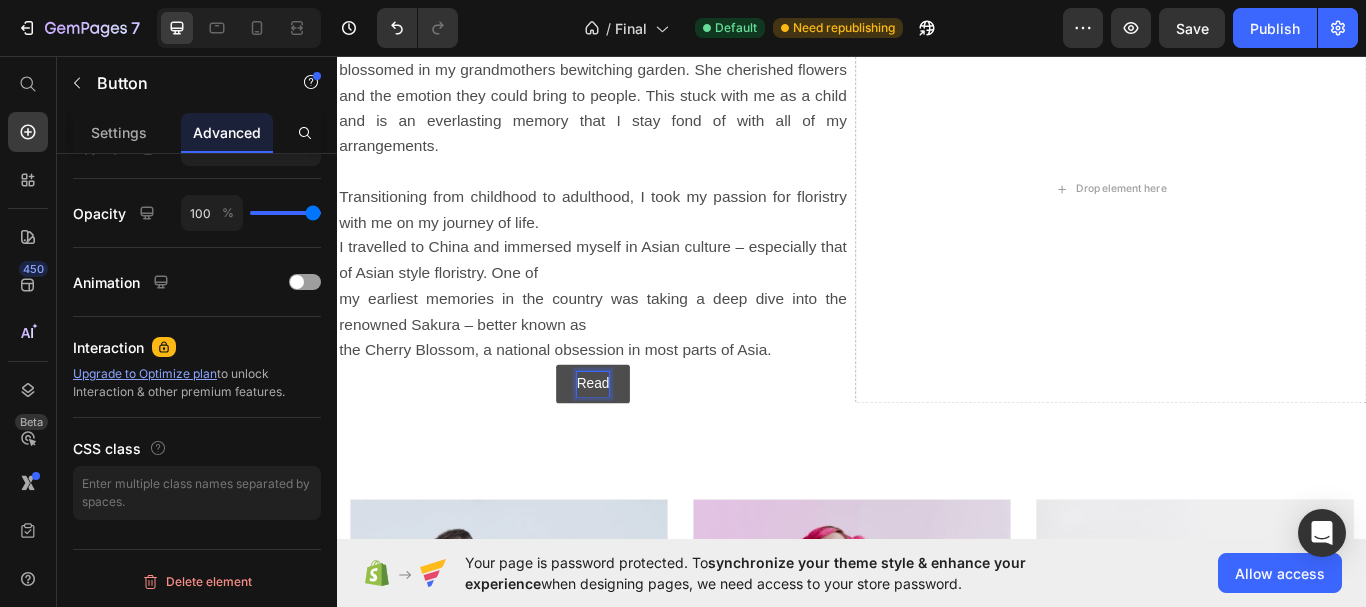 click on "Read" at bounding box center (635, 439) 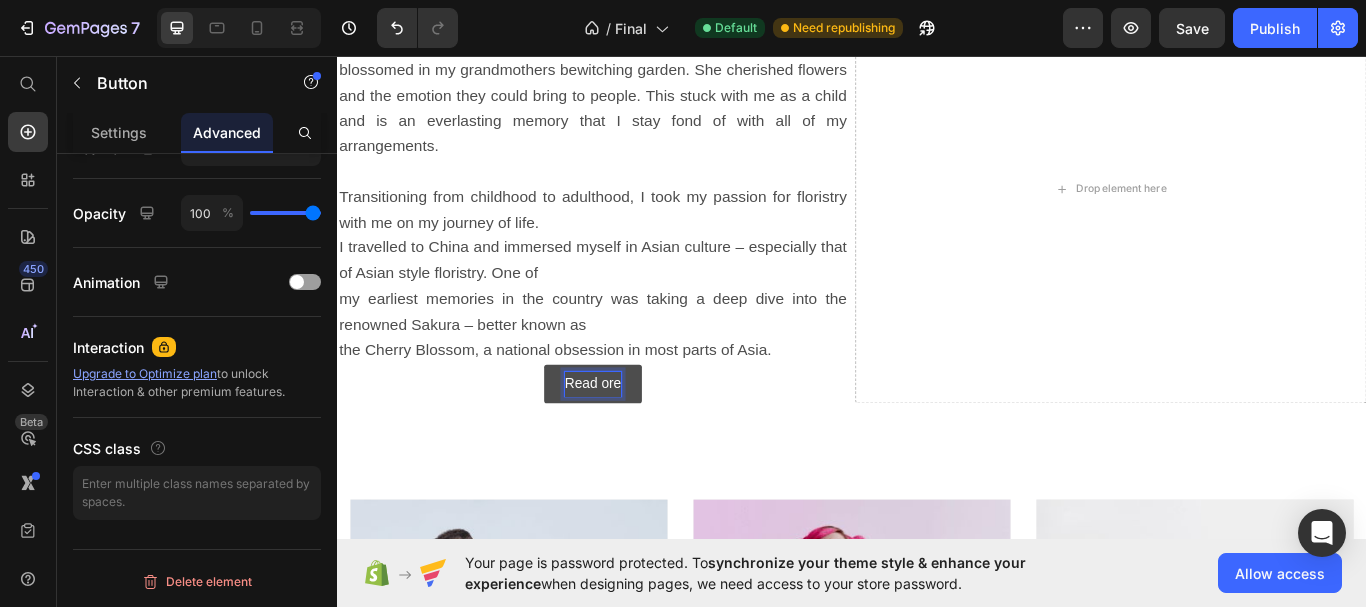 click on "Read ore" at bounding box center [635, 439] 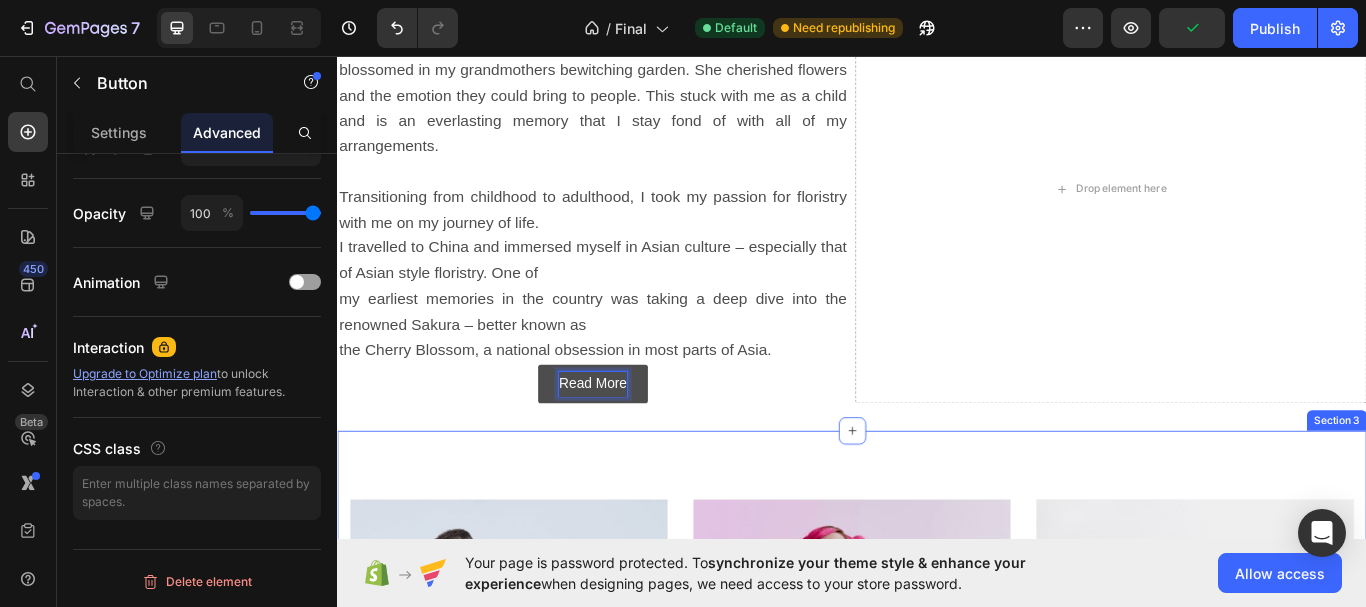 click on "MEN’S Text block Row Row Hero Banner WOMEN’S Text block Row Row Hero Banner KID’S Text block Row Row Hero Banner Row Section 3" at bounding box center [937, 805] 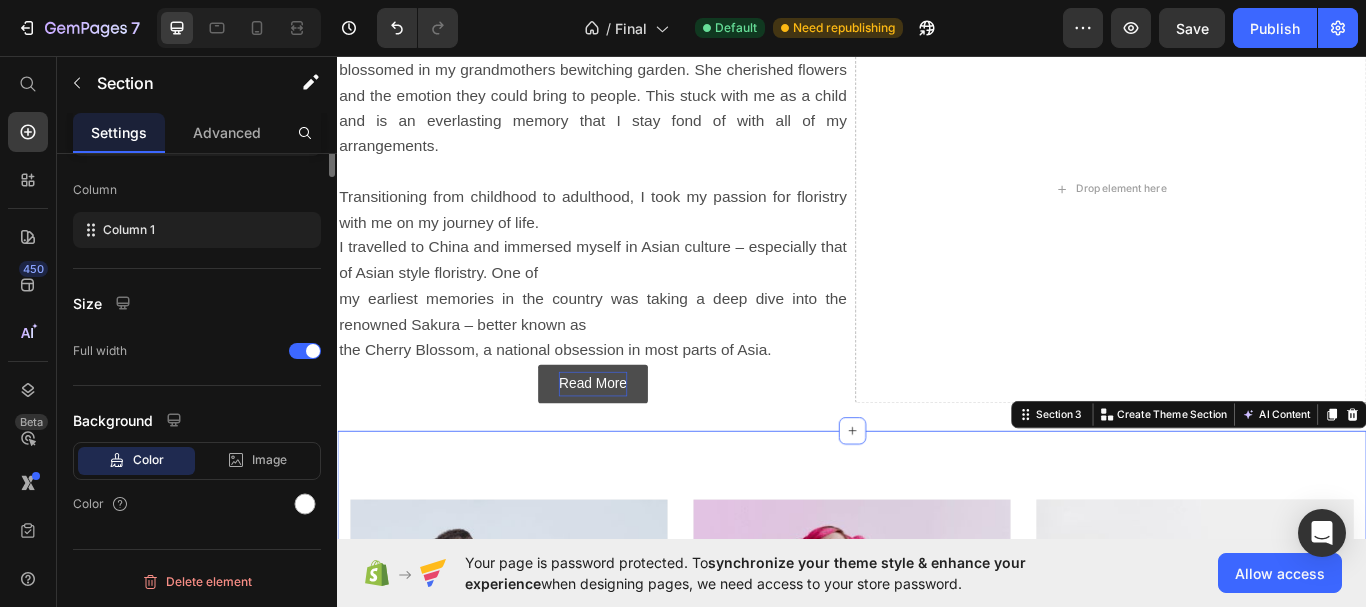 scroll, scrollTop: 0, scrollLeft: 0, axis: both 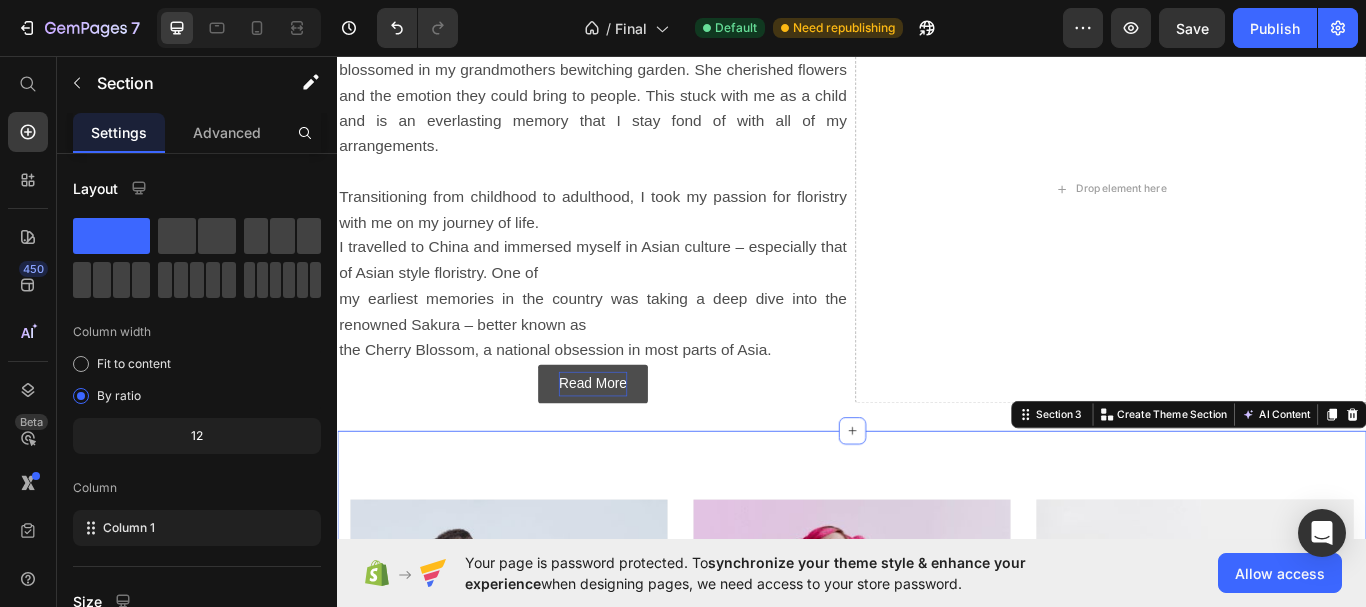 click on "MEN’S Text block Row Row Hero Banner WOMEN’S Text block Row Row Hero Banner KID’S Text block Row Row Hero Banner Row Section 3   You can create reusable sections Create Theme Section AI Content Write with GemAI What would you like to describe here? Tone and Voice Persuasive Product Oppo F1s Show more Generate" at bounding box center [937, 805] 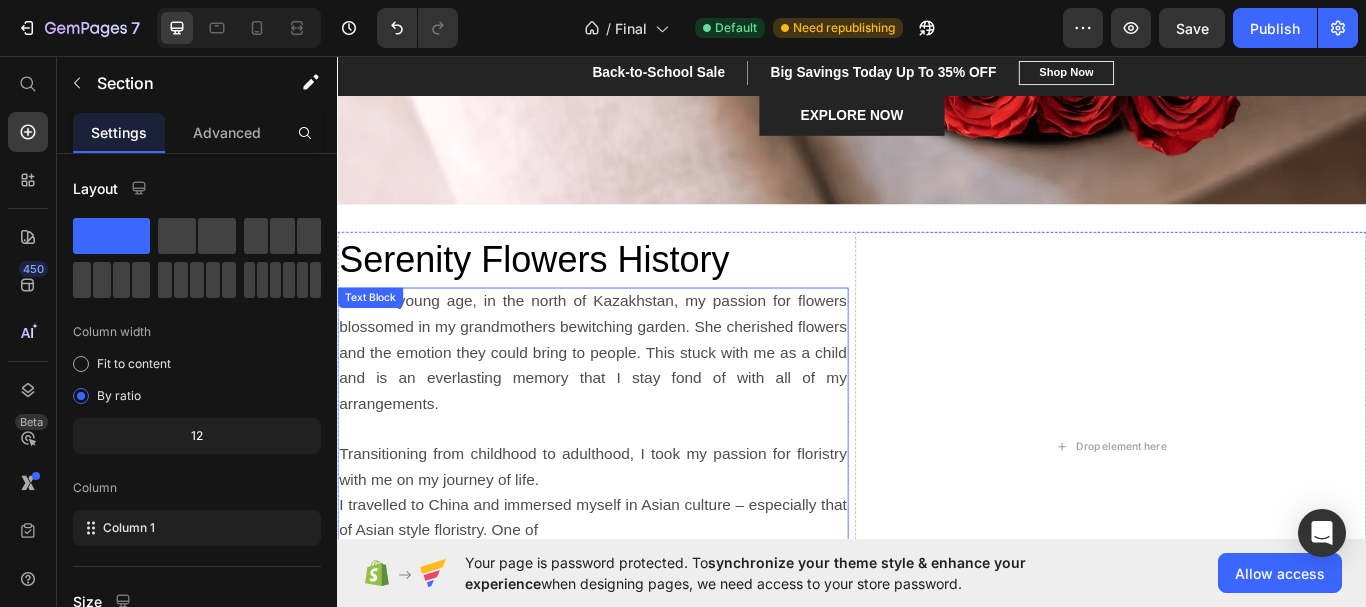 scroll, scrollTop: 600, scrollLeft: 0, axis: vertical 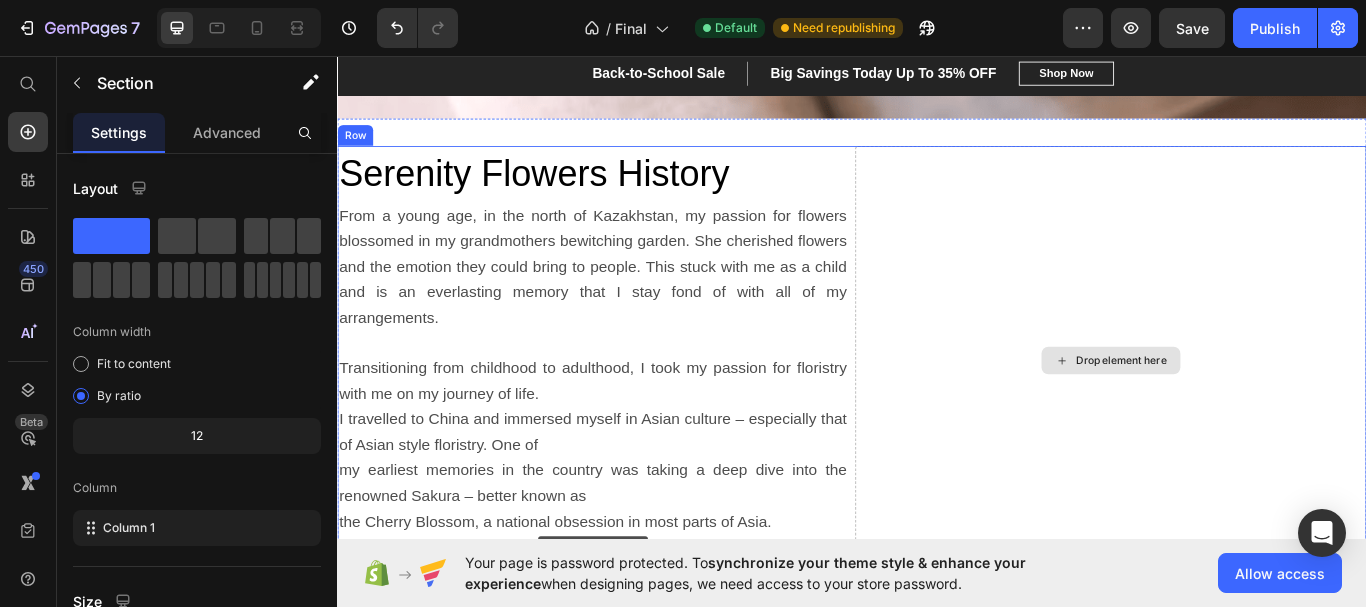 click on "Drop element here" at bounding box center [1251, 412] 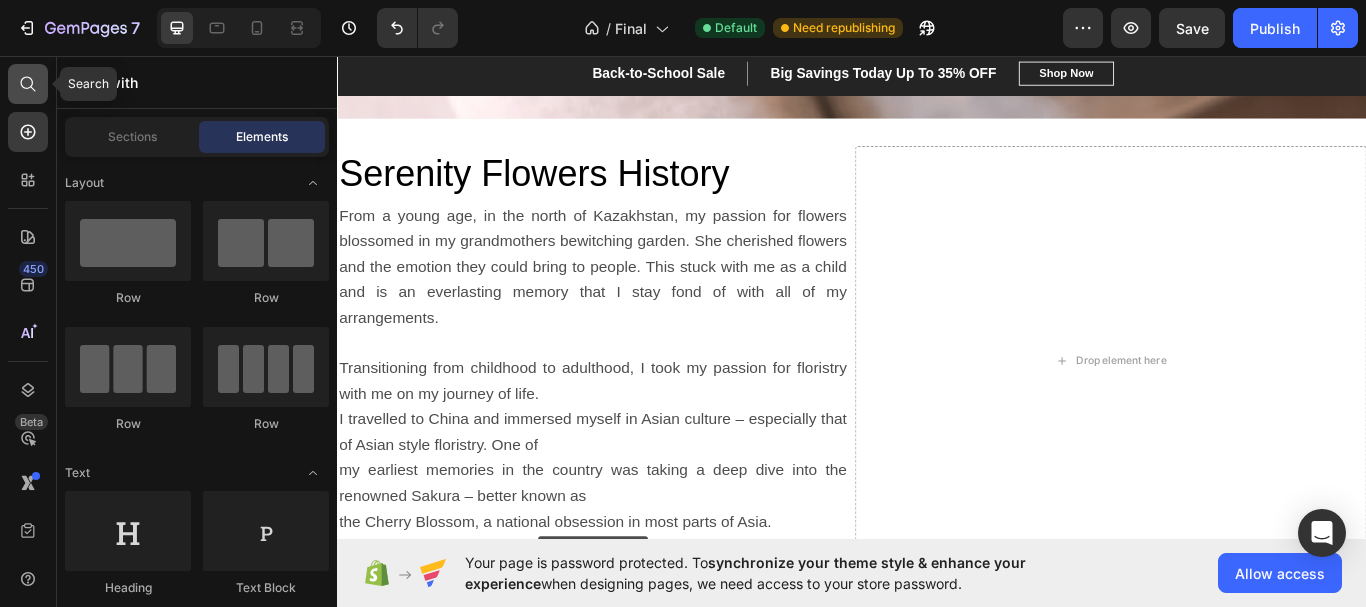 click 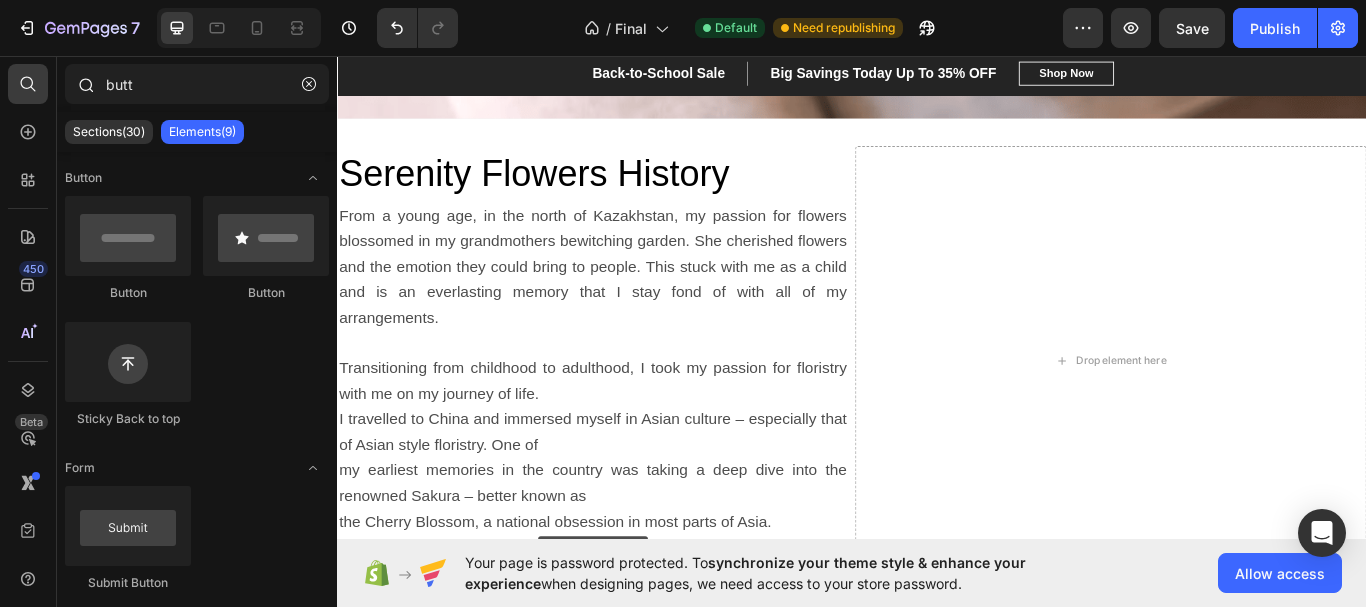 drag, startPoint x: 137, startPoint y: 86, endPoint x: 74, endPoint y: 86, distance: 63 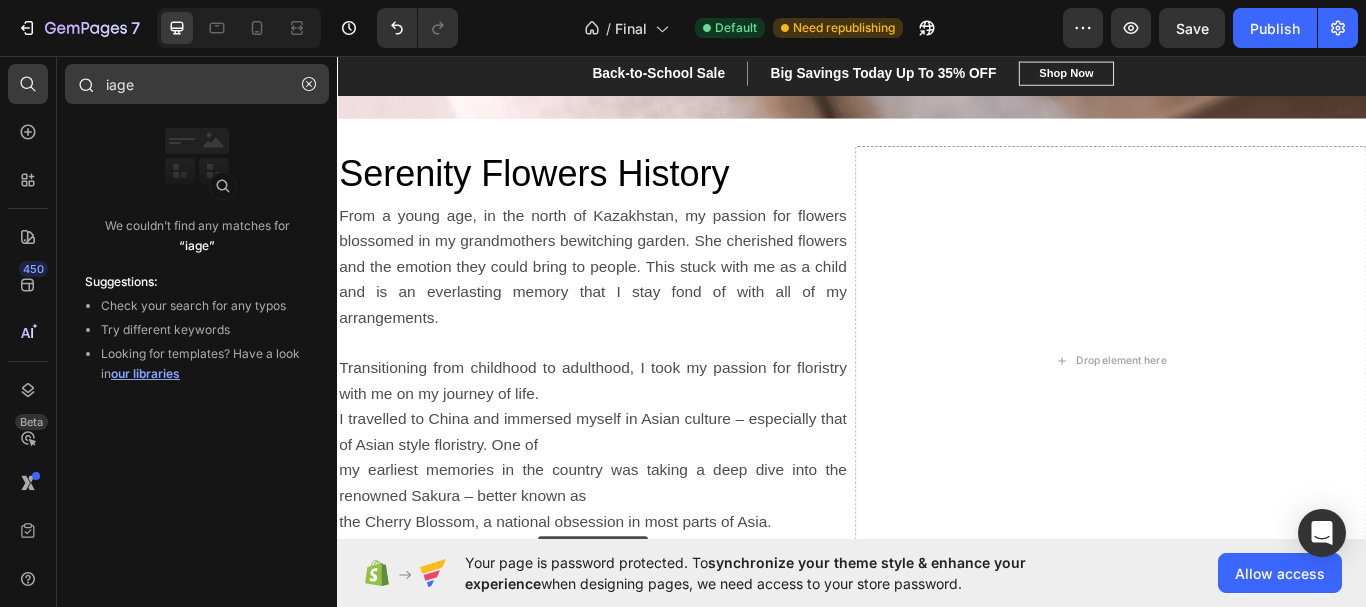 click on "iage" at bounding box center [197, 84] 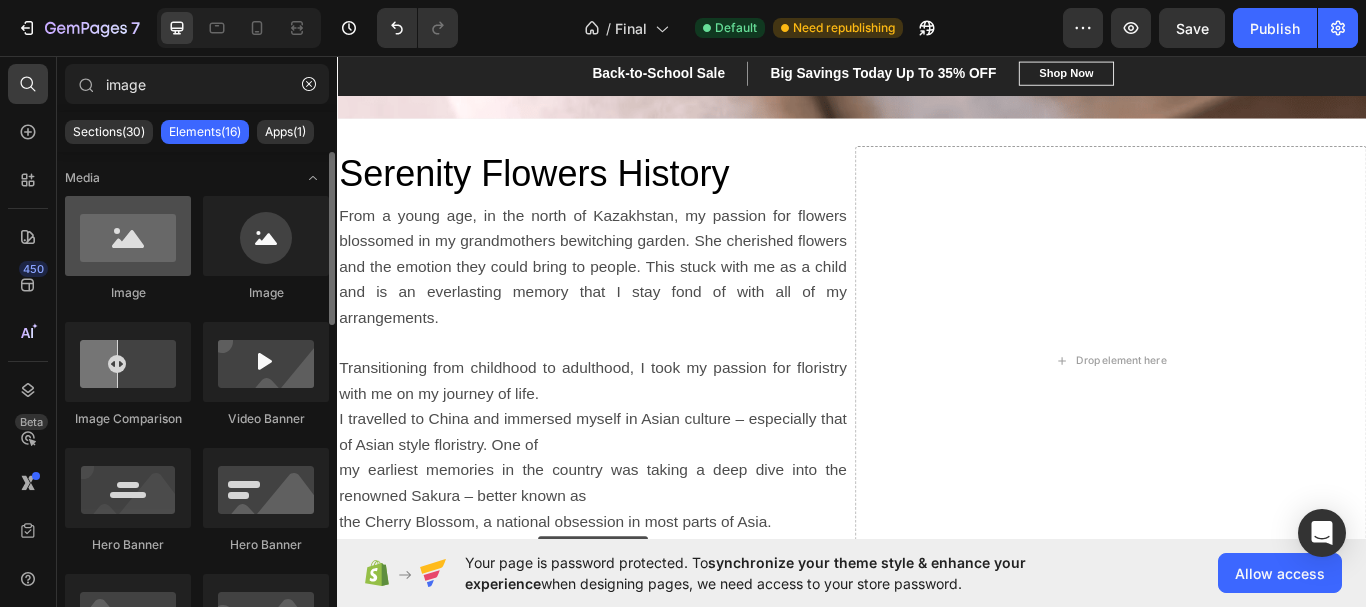 type on "image" 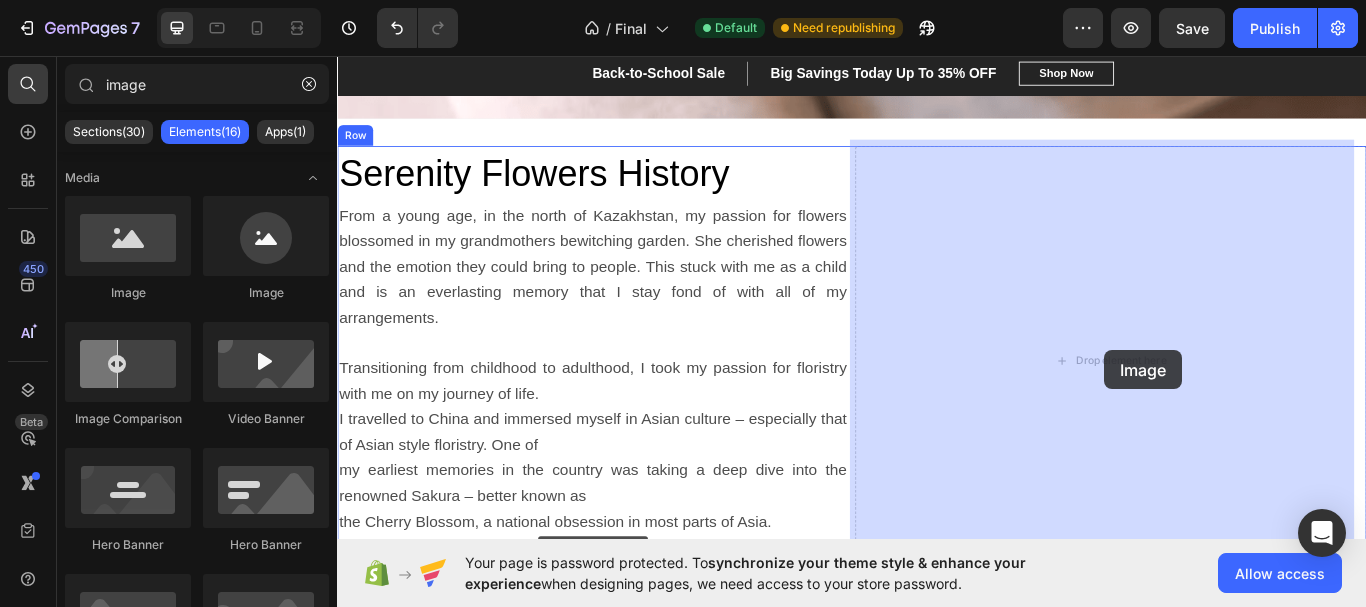 drag, startPoint x: 1231, startPoint y: 400, endPoint x: 701, endPoint y: 325, distance: 535.2803 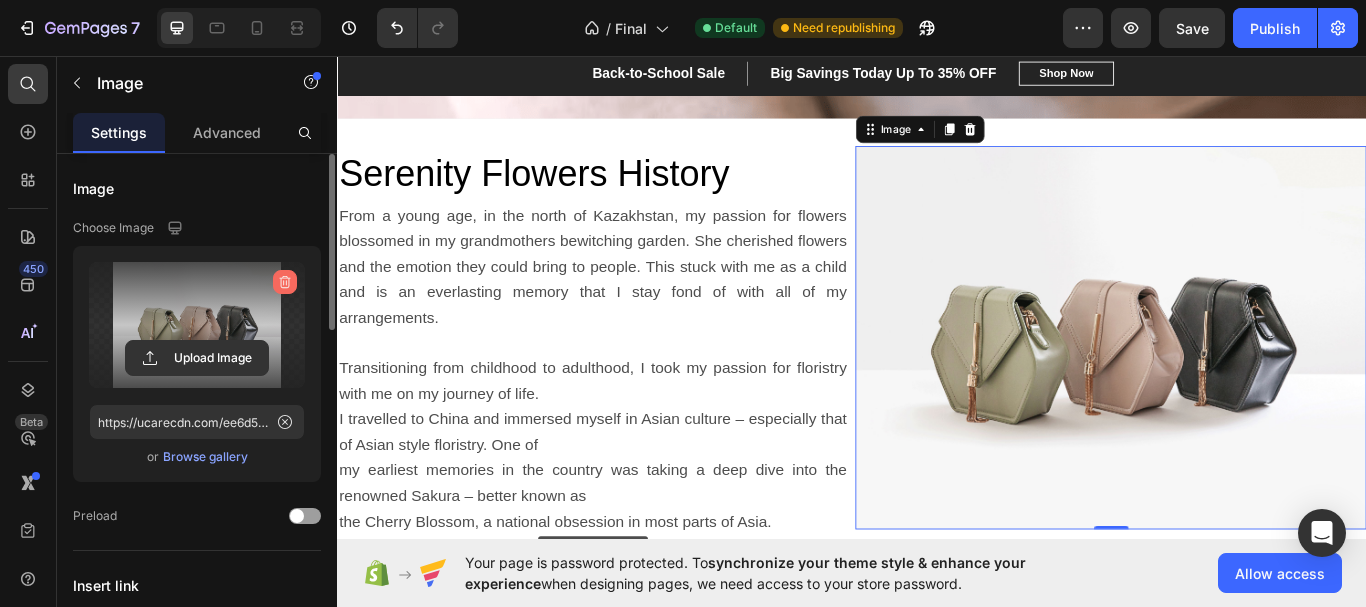 click 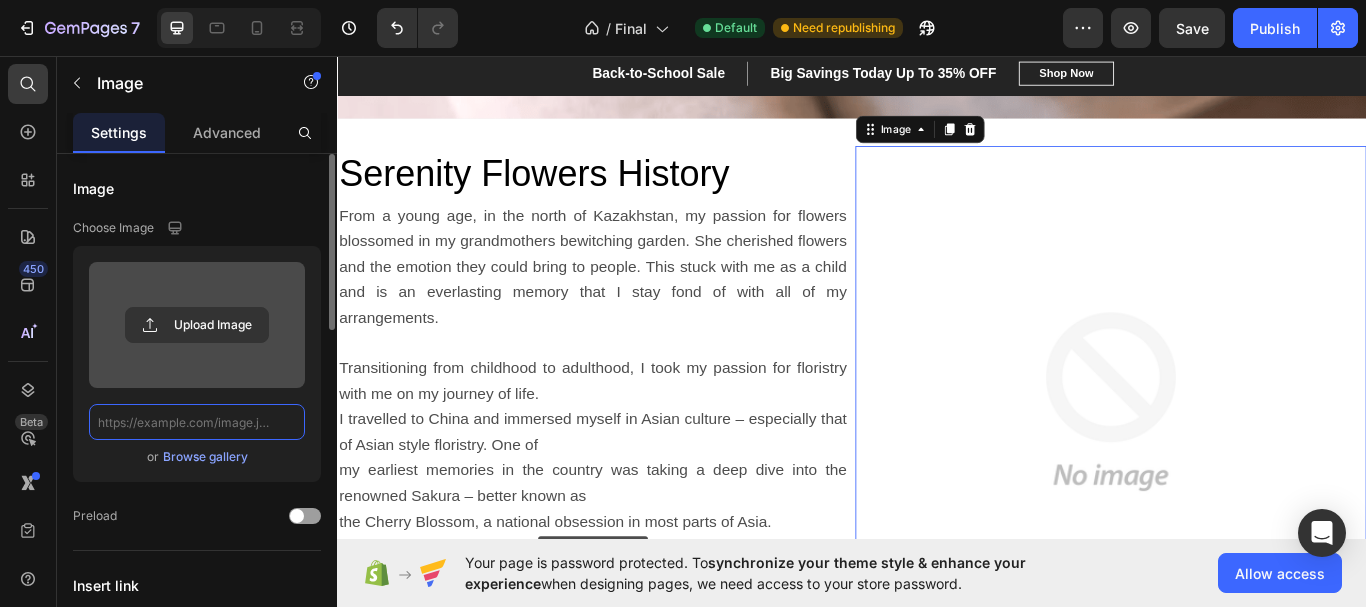 scroll, scrollTop: 0, scrollLeft: 0, axis: both 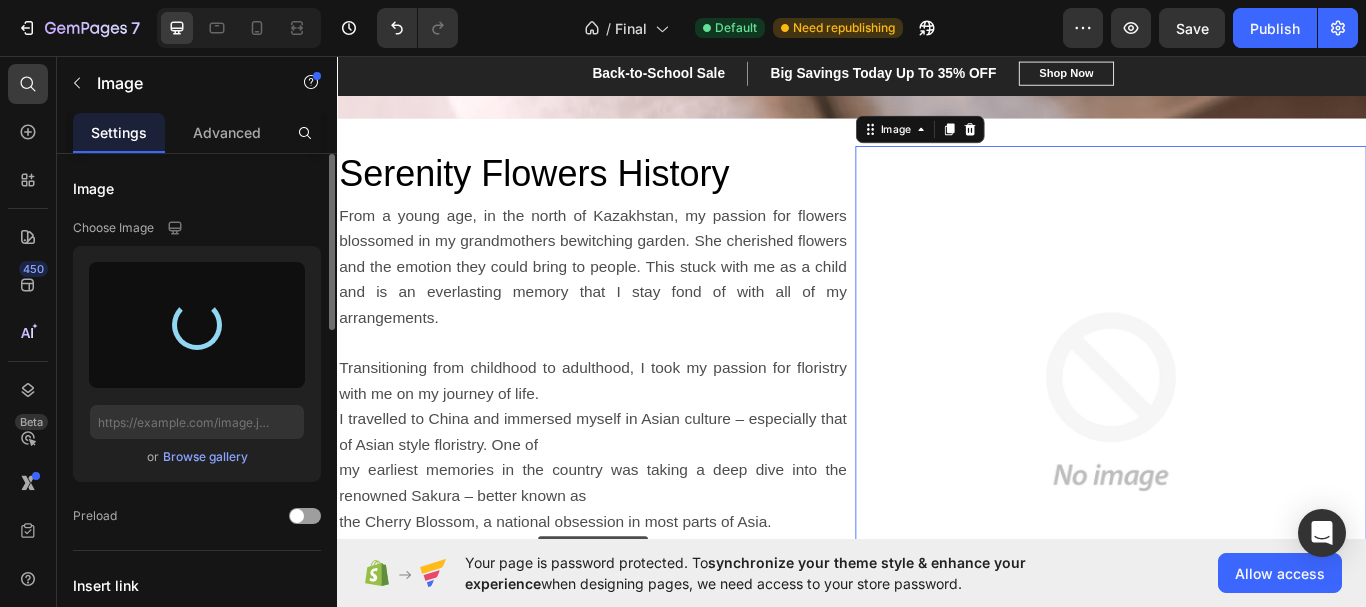 type on "https://cdn.shopify.com/s/files/1/0648/7149/7843/files/gempages_575122704751920357-b3fc4efc-1d29-4303-8df3-7e8be8989fae.png" 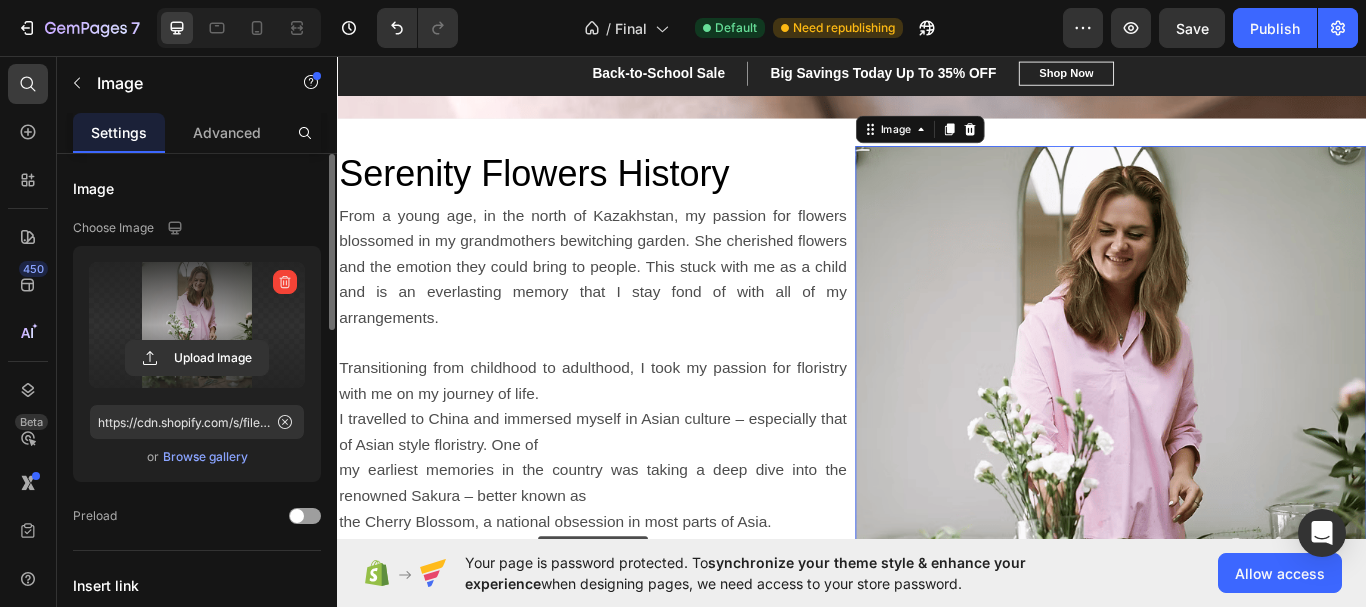 scroll, scrollTop: 700, scrollLeft: 0, axis: vertical 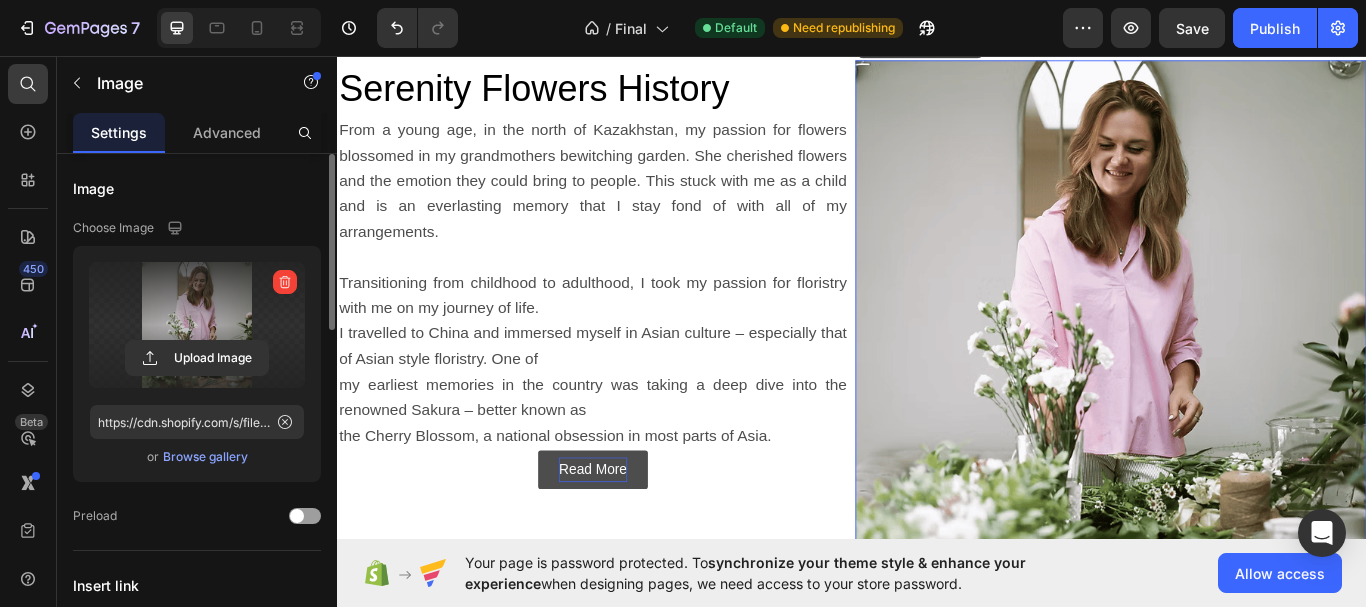 click at bounding box center (1239, 404) 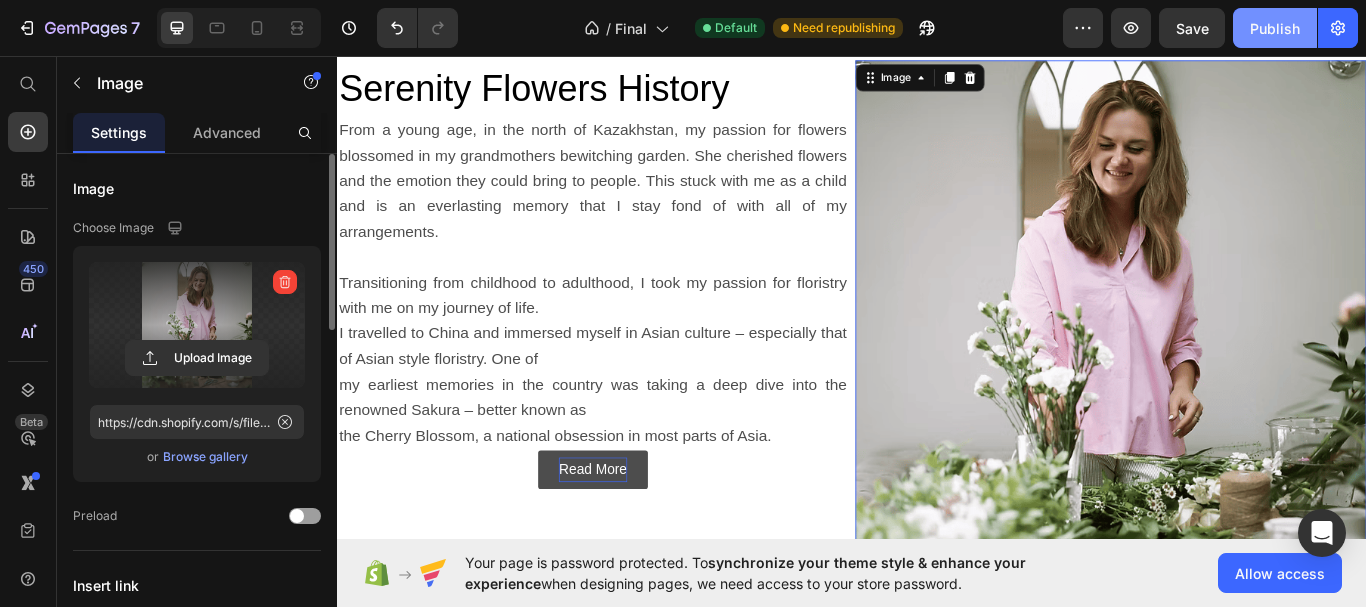 click on "Publish" at bounding box center (1275, 28) 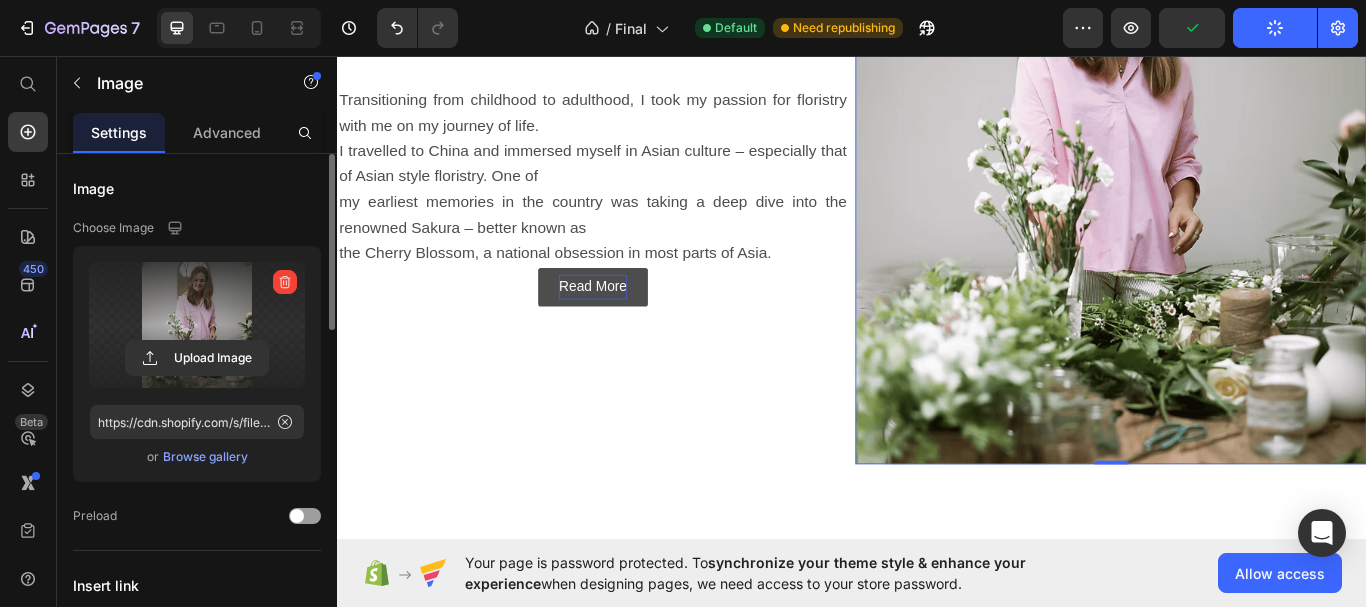 scroll, scrollTop: 1100, scrollLeft: 0, axis: vertical 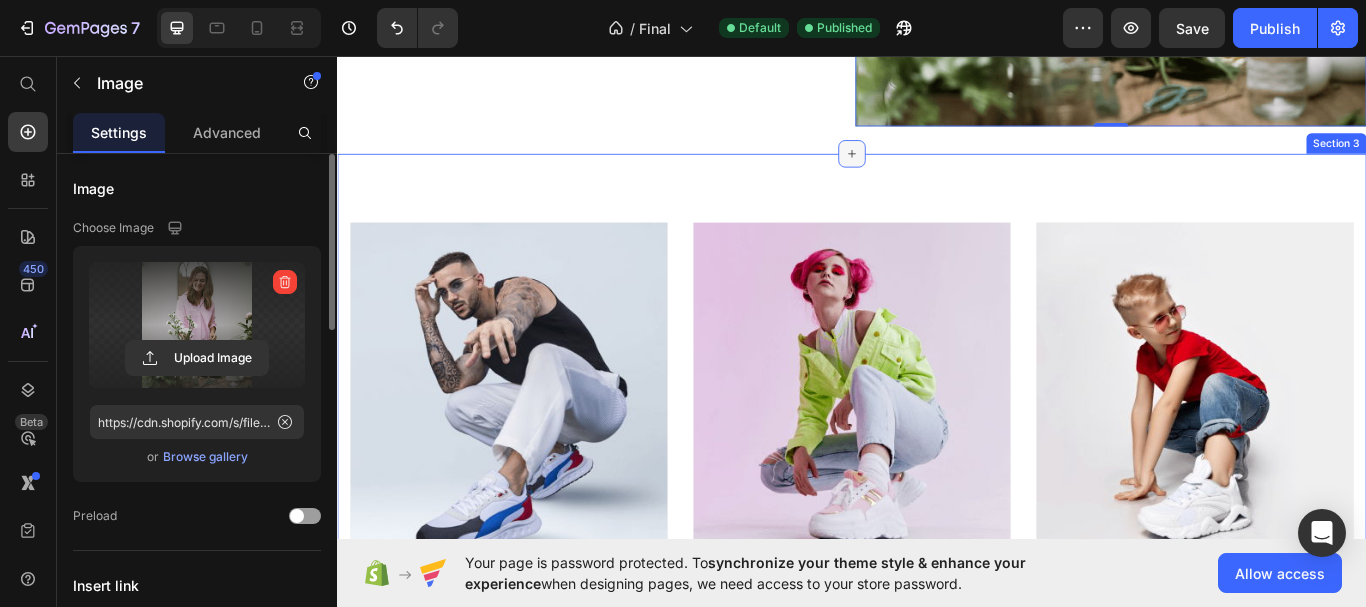 click 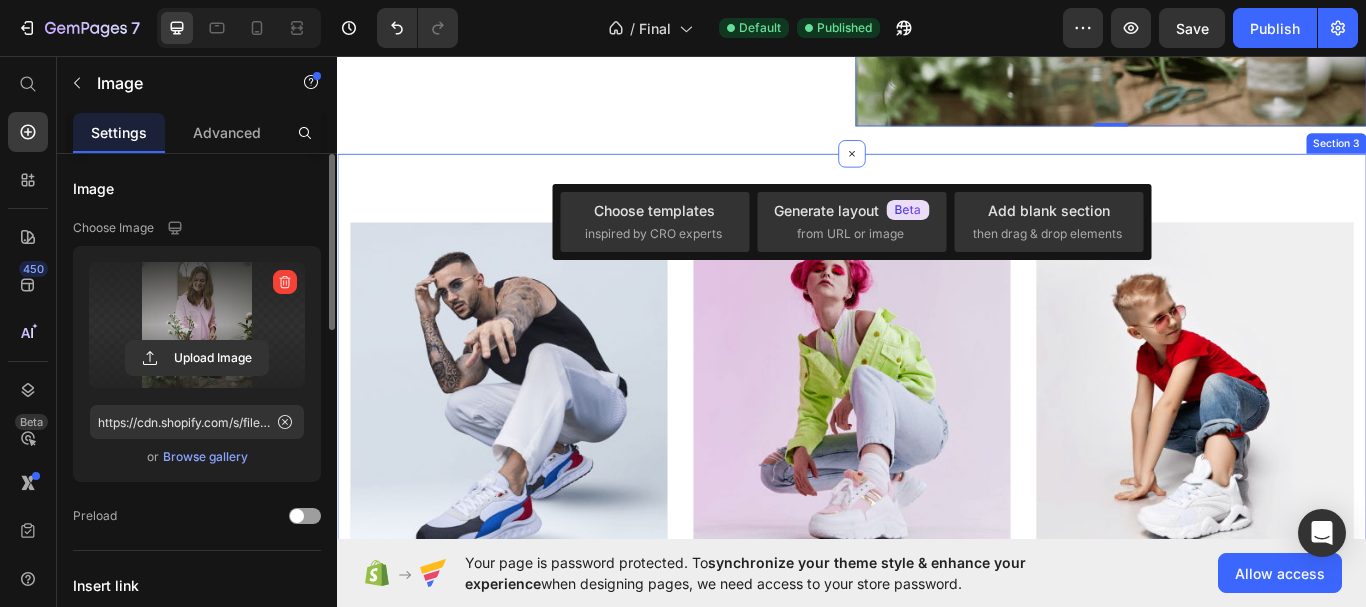 click on "MEN’S Text block Row Row Hero Banner WOMEN’S Text block Row Row Hero Banner KID’S Text block Row Row Hero Banner Row Section 3" at bounding box center (937, 482) 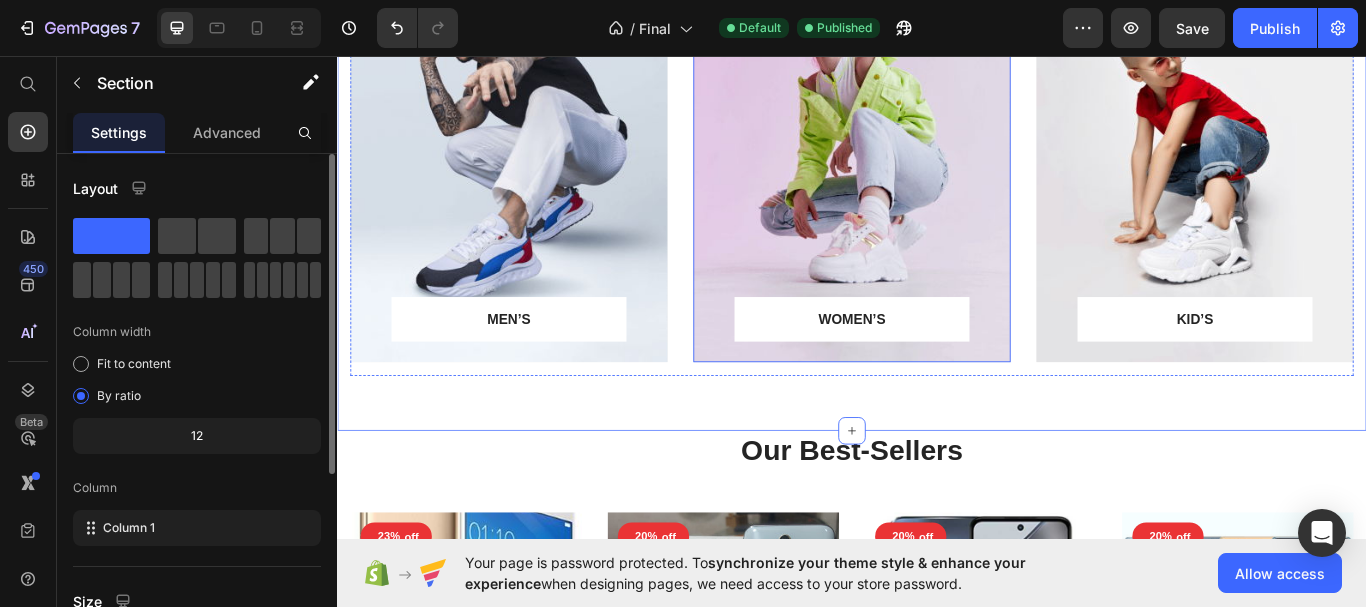 scroll, scrollTop: 1300, scrollLeft: 0, axis: vertical 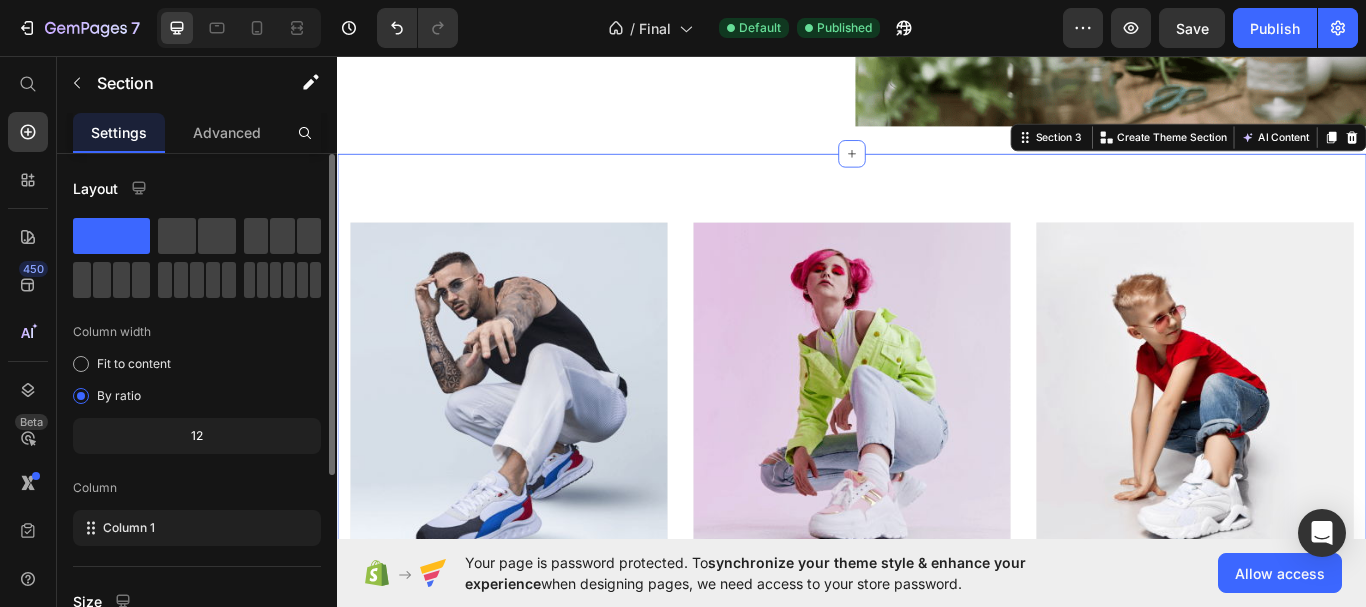 click on "MEN’S Text block Row Row Hero Banner WOMEN’S Text block Row Row Hero Banner KID’S Text block Row Row Hero Banner Row Section 3   You can create reusable sections Create Theme Section AI Content Write with GemAI What would you like to describe here? Tone and Voice Persuasive Product Oppo F1s Show more Generate" at bounding box center (937, 482) 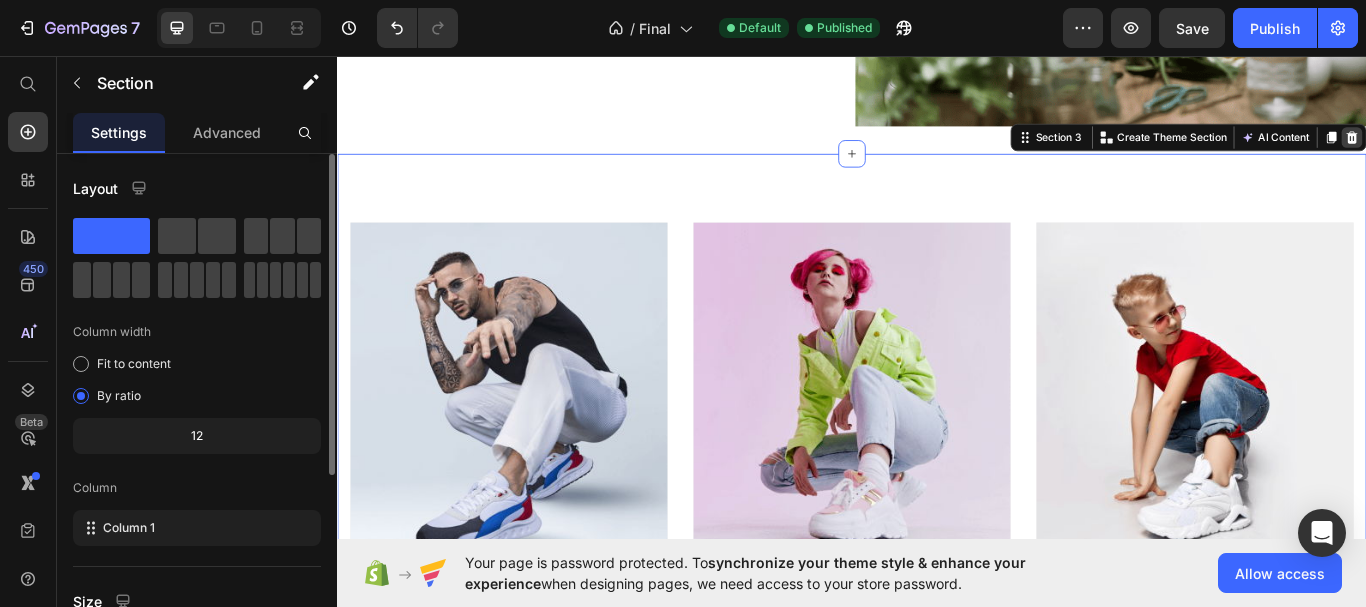 click 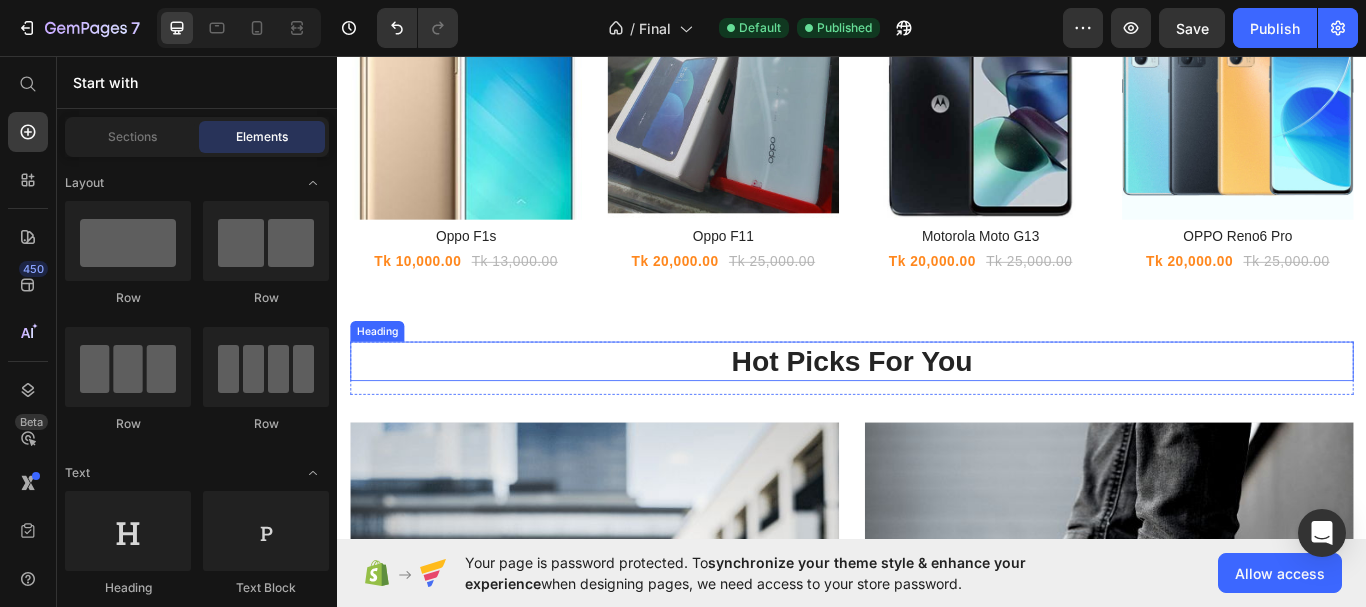 scroll, scrollTop: 1600, scrollLeft: 0, axis: vertical 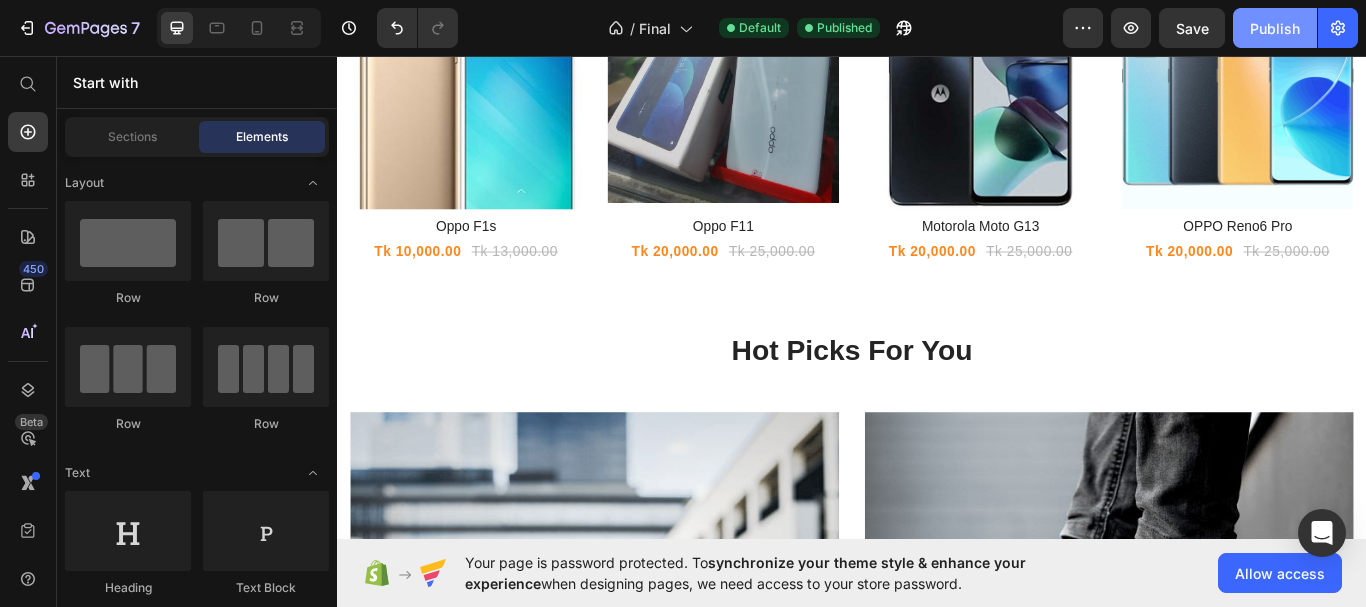 click on "Publish" at bounding box center [1275, 28] 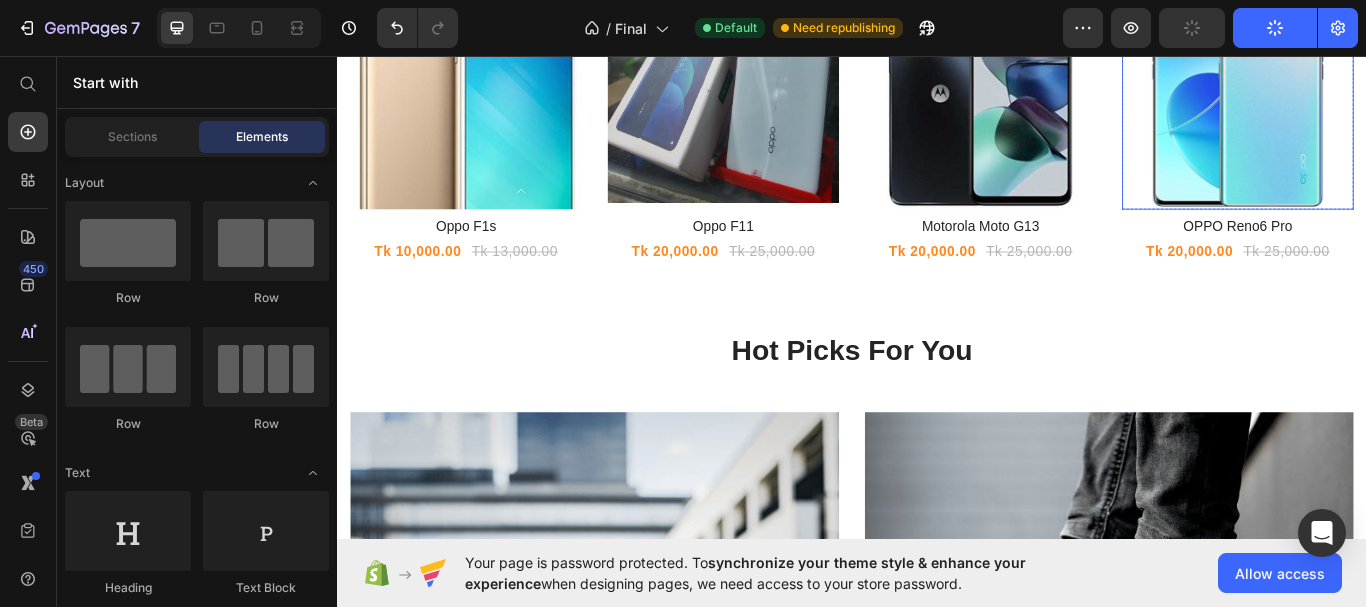type 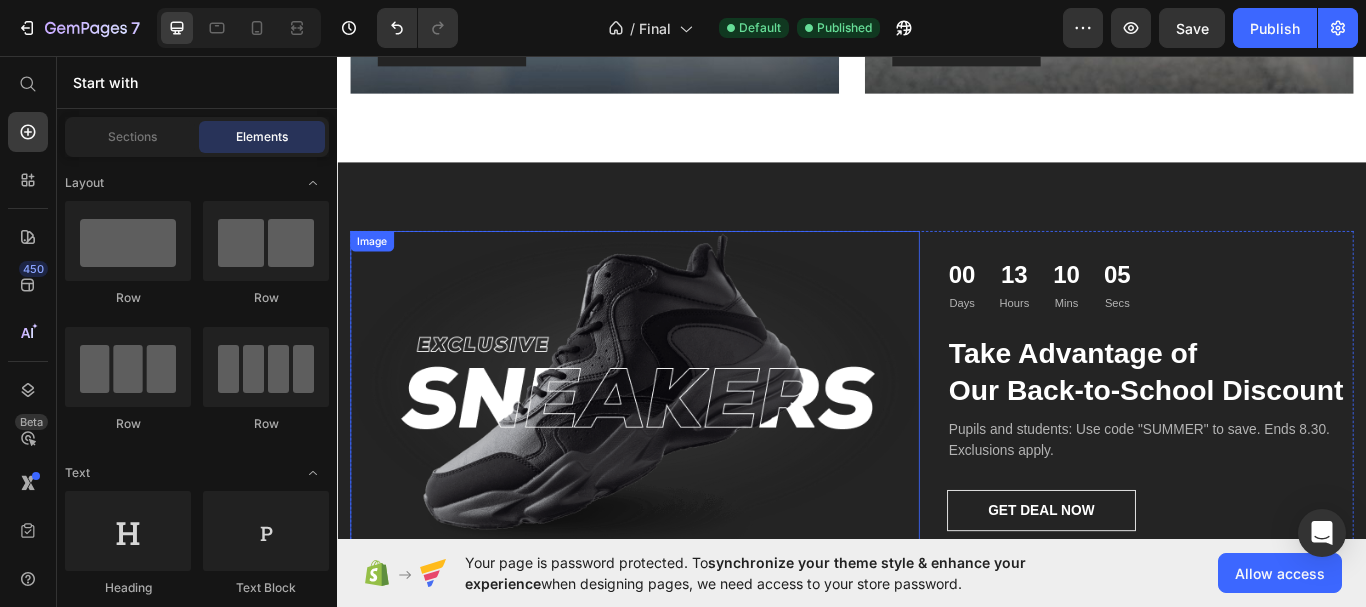 scroll, scrollTop: 2200, scrollLeft: 0, axis: vertical 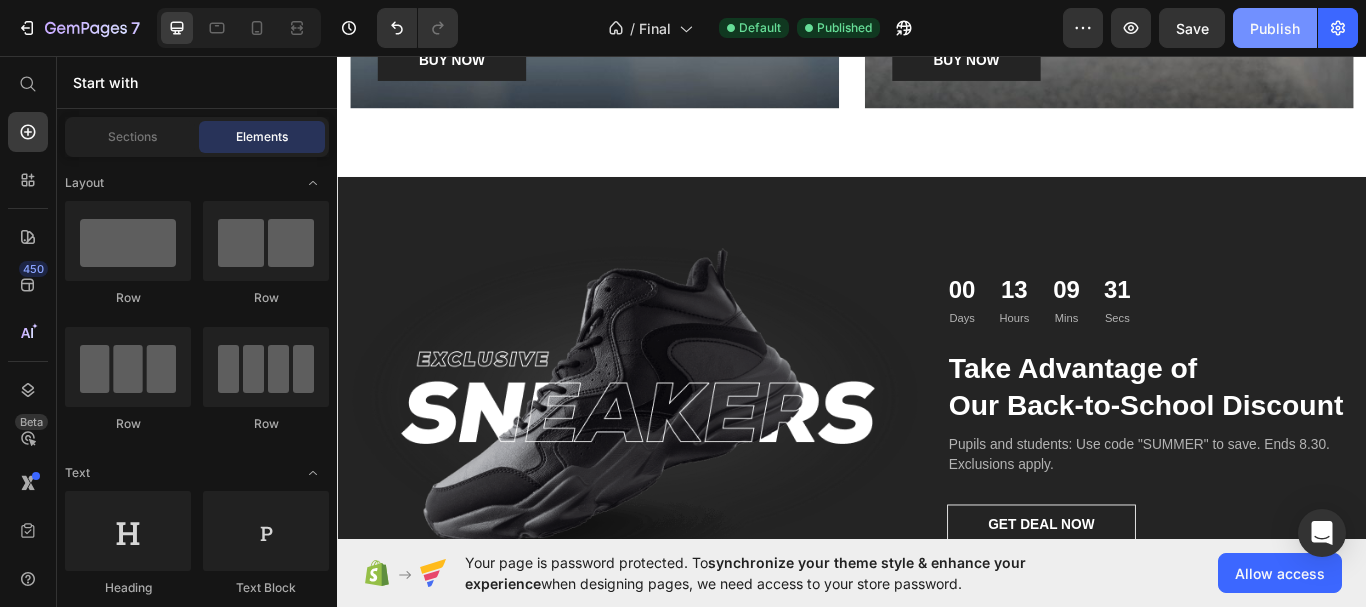 click on "Publish" 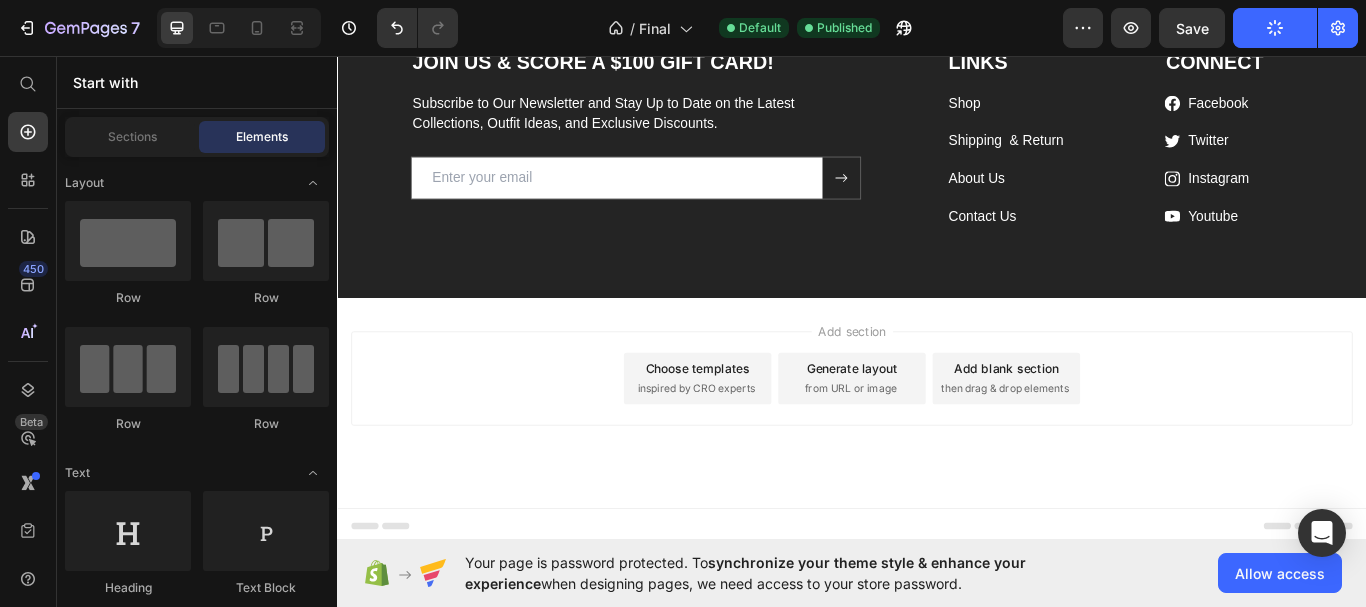 scroll, scrollTop: 4110, scrollLeft: 0, axis: vertical 